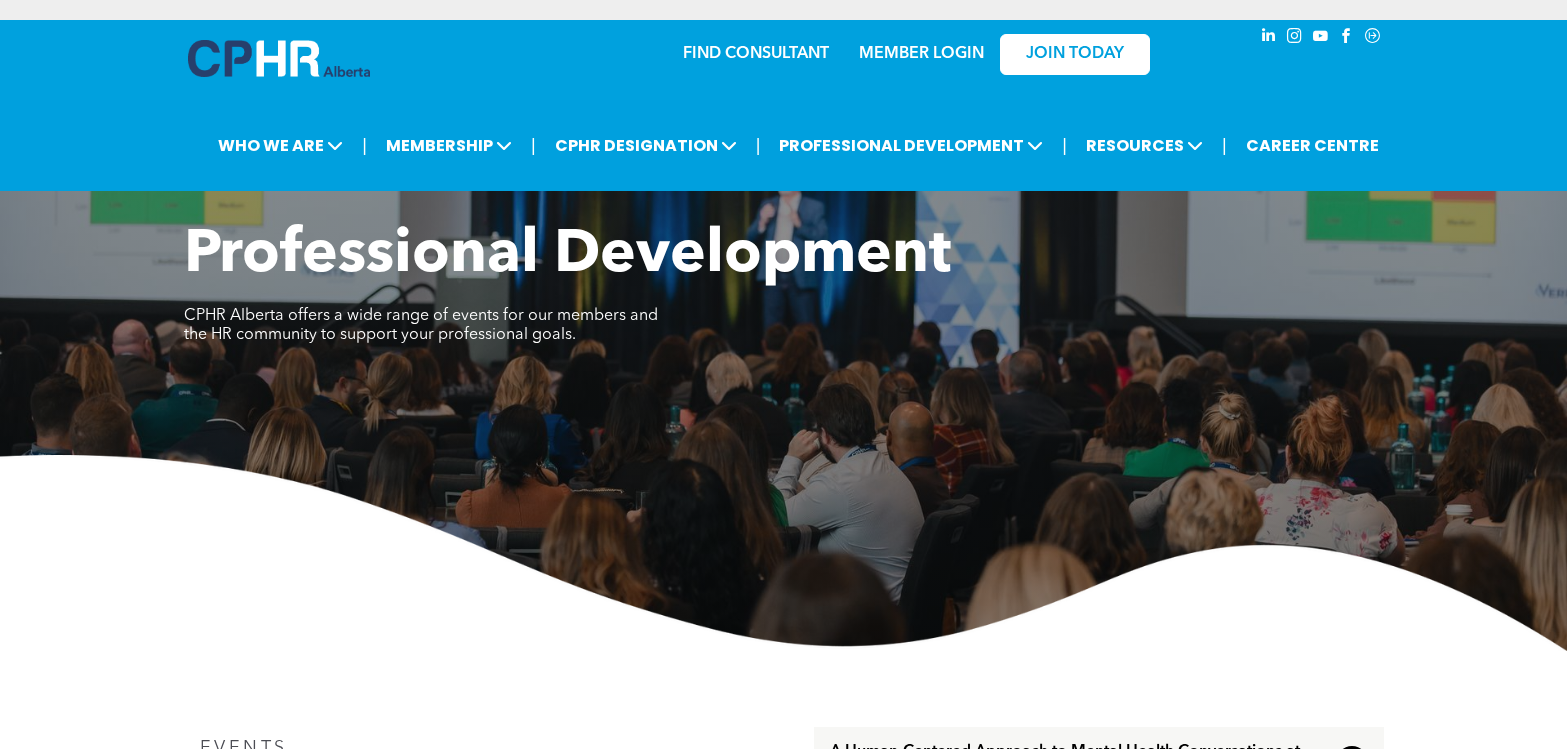 scroll, scrollTop: 0, scrollLeft: 0, axis: both 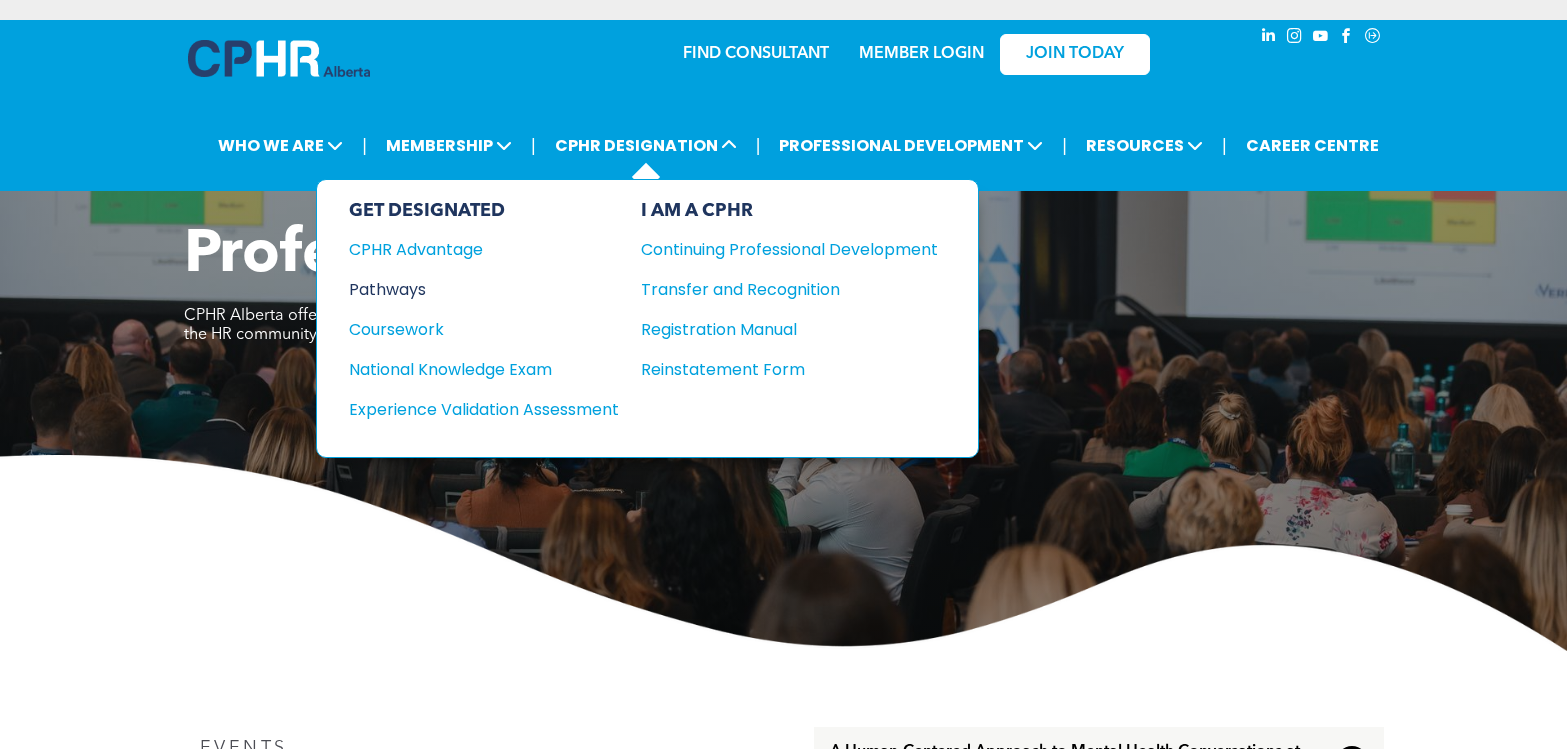 click on "Pathways" at bounding box center (470, 289) 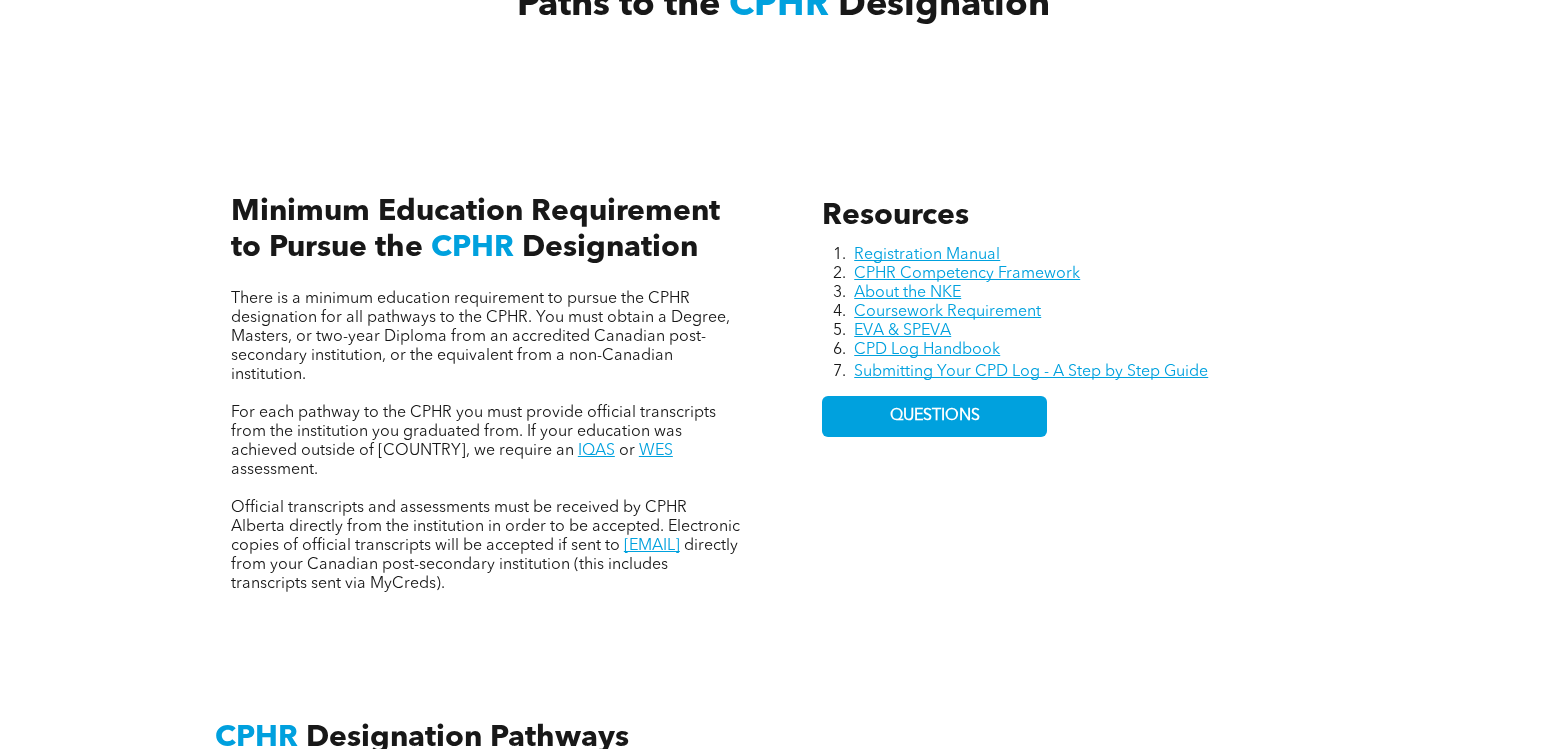 scroll, scrollTop: 800, scrollLeft: 0, axis: vertical 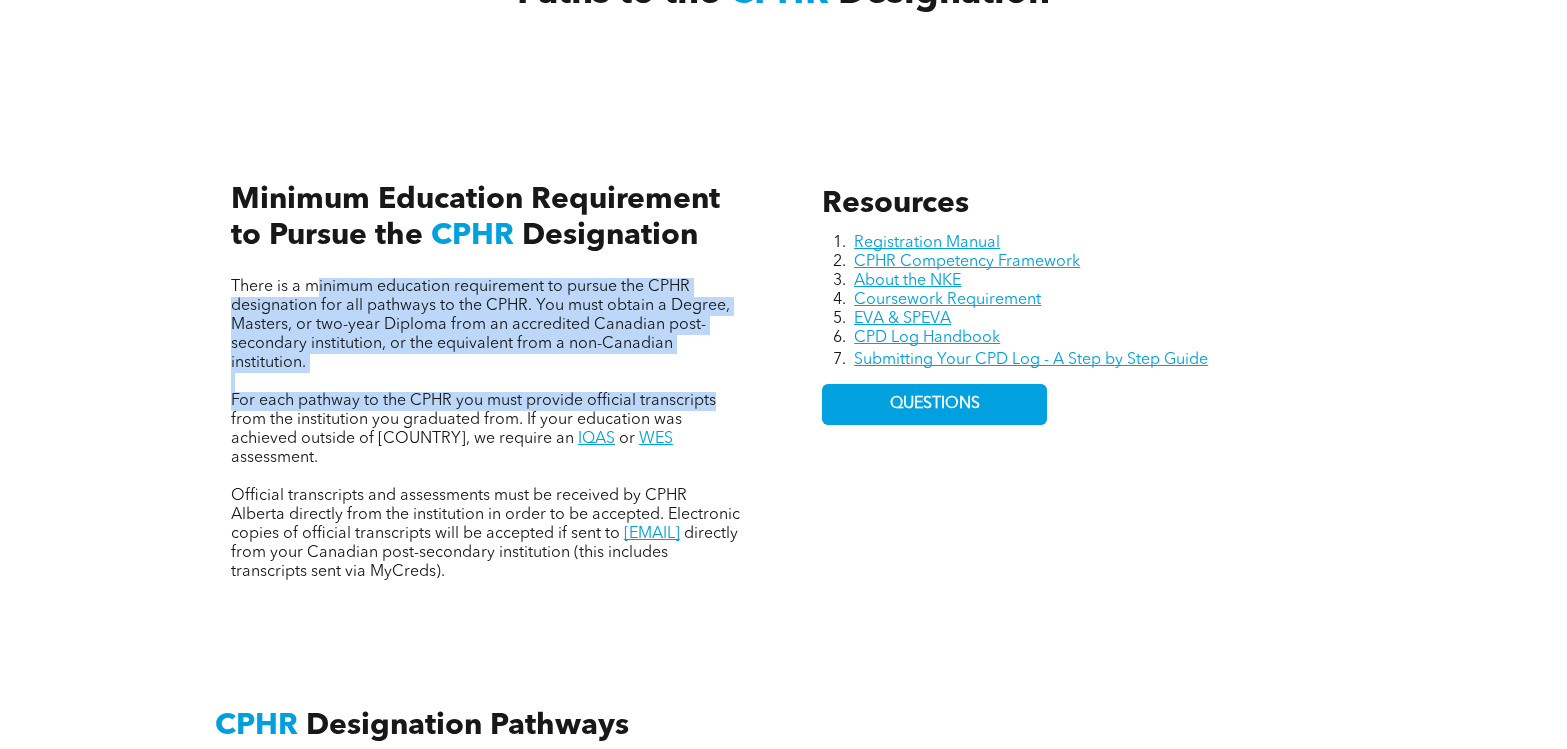 drag, startPoint x: 312, startPoint y: 283, endPoint x: 719, endPoint y: 395, distance: 422.12912 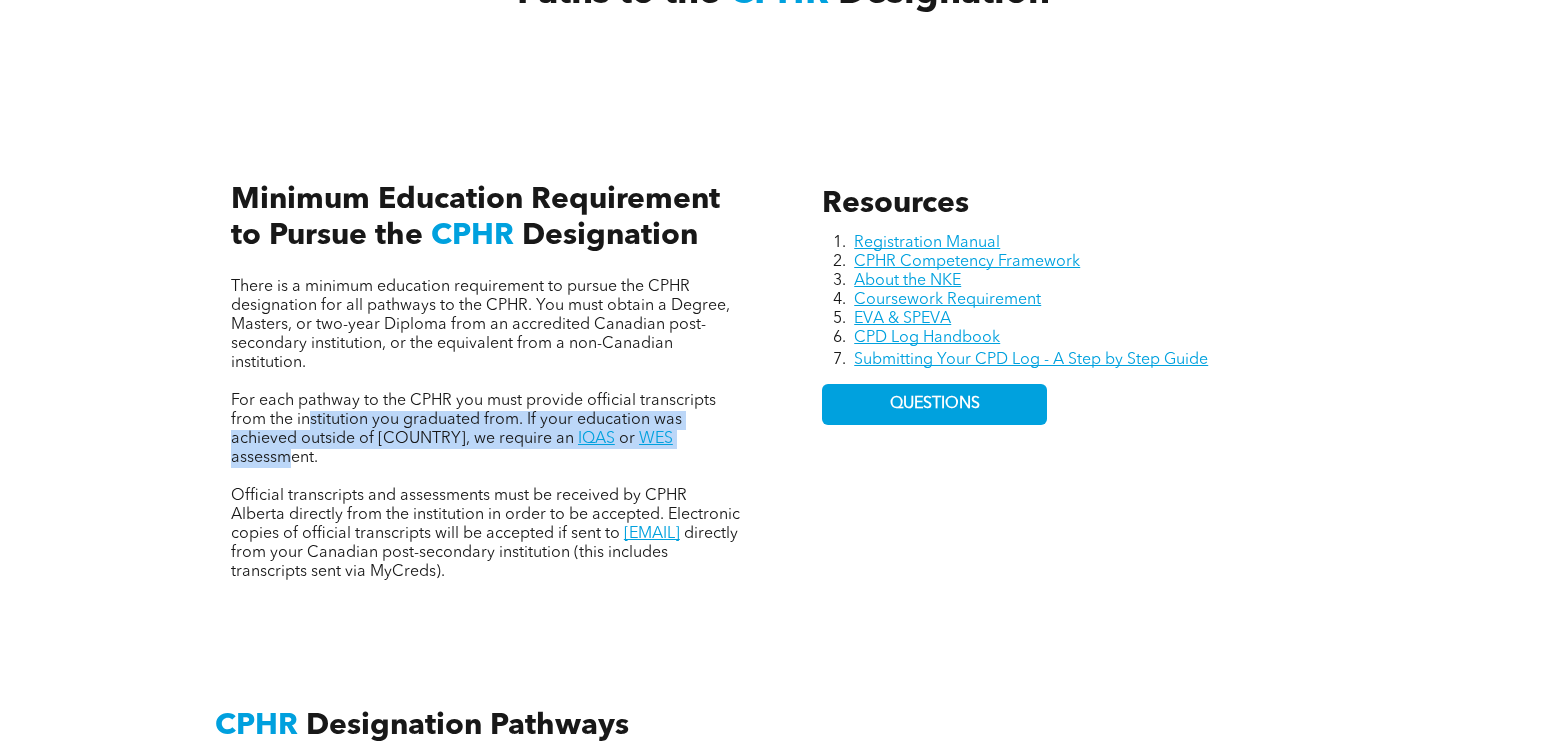 drag, startPoint x: 311, startPoint y: 418, endPoint x: 699, endPoint y: 433, distance: 388.28983 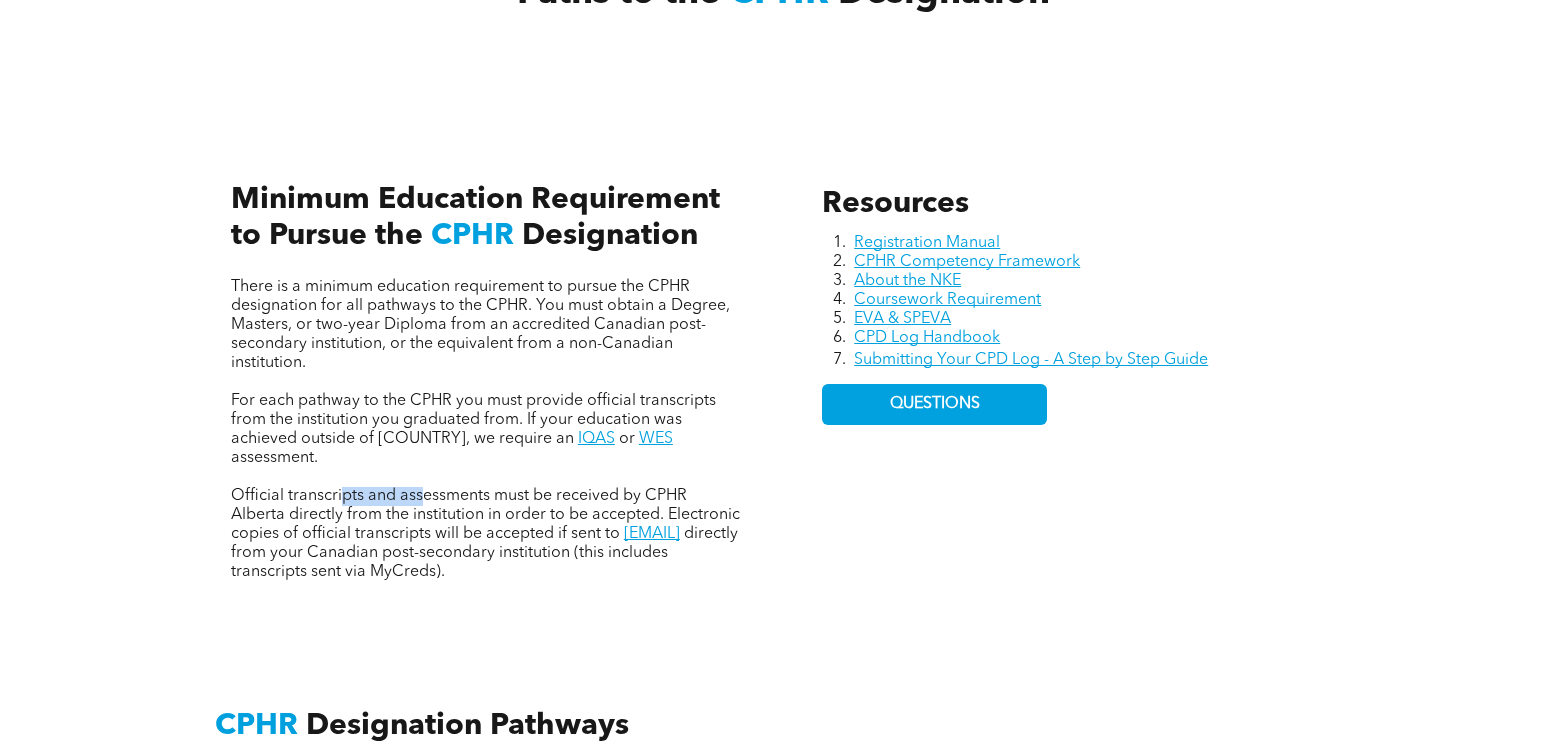 drag, startPoint x: 344, startPoint y: 481, endPoint x: 422, endPoint y: 480, distance: 78.00641 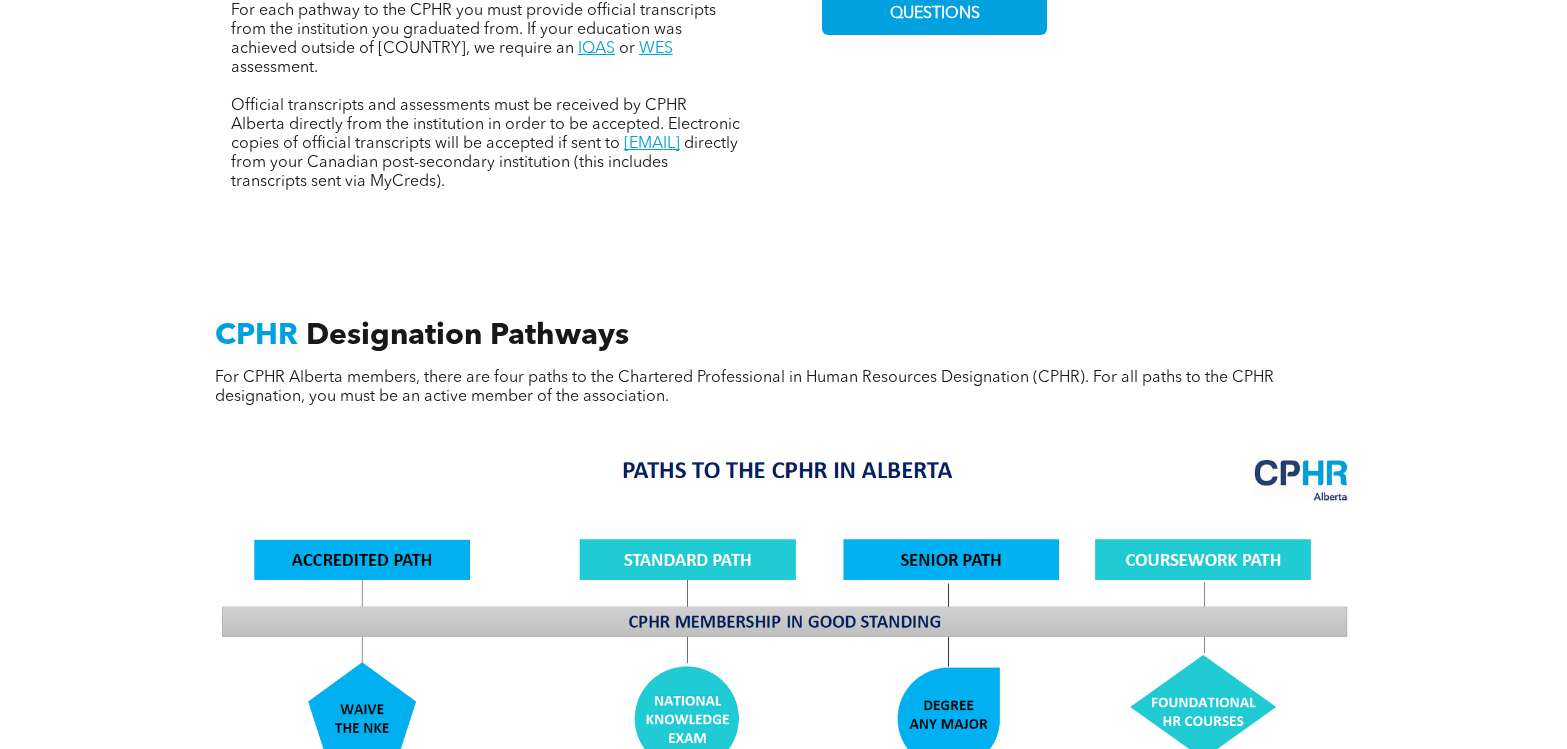 scroll, scrollTop: 1200, scrollLeft: 0, axis: vertical 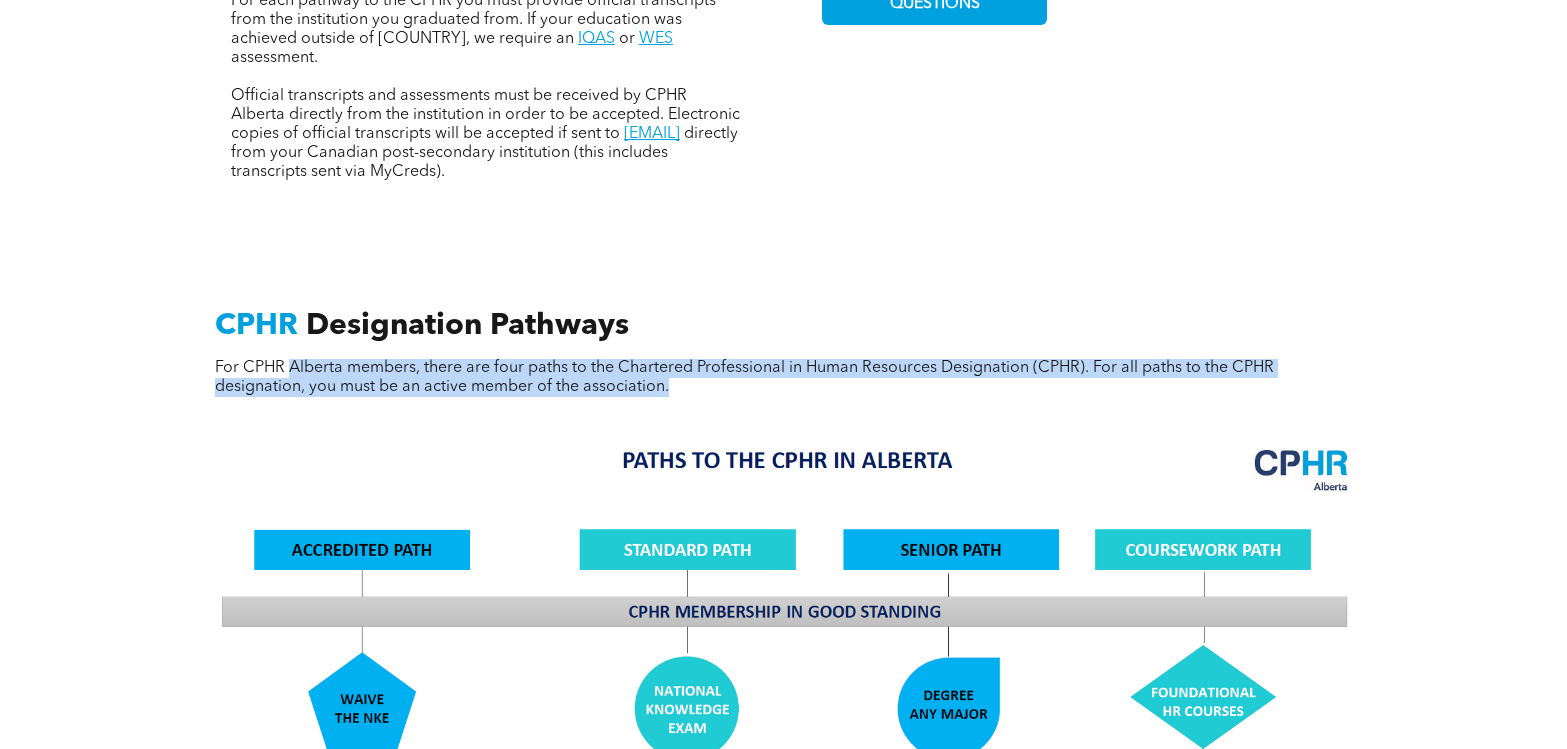 drag, startPoint x: 292, startPoint y: 344, endPoint x: 780, endPoint y: 370, distance: 488.69214 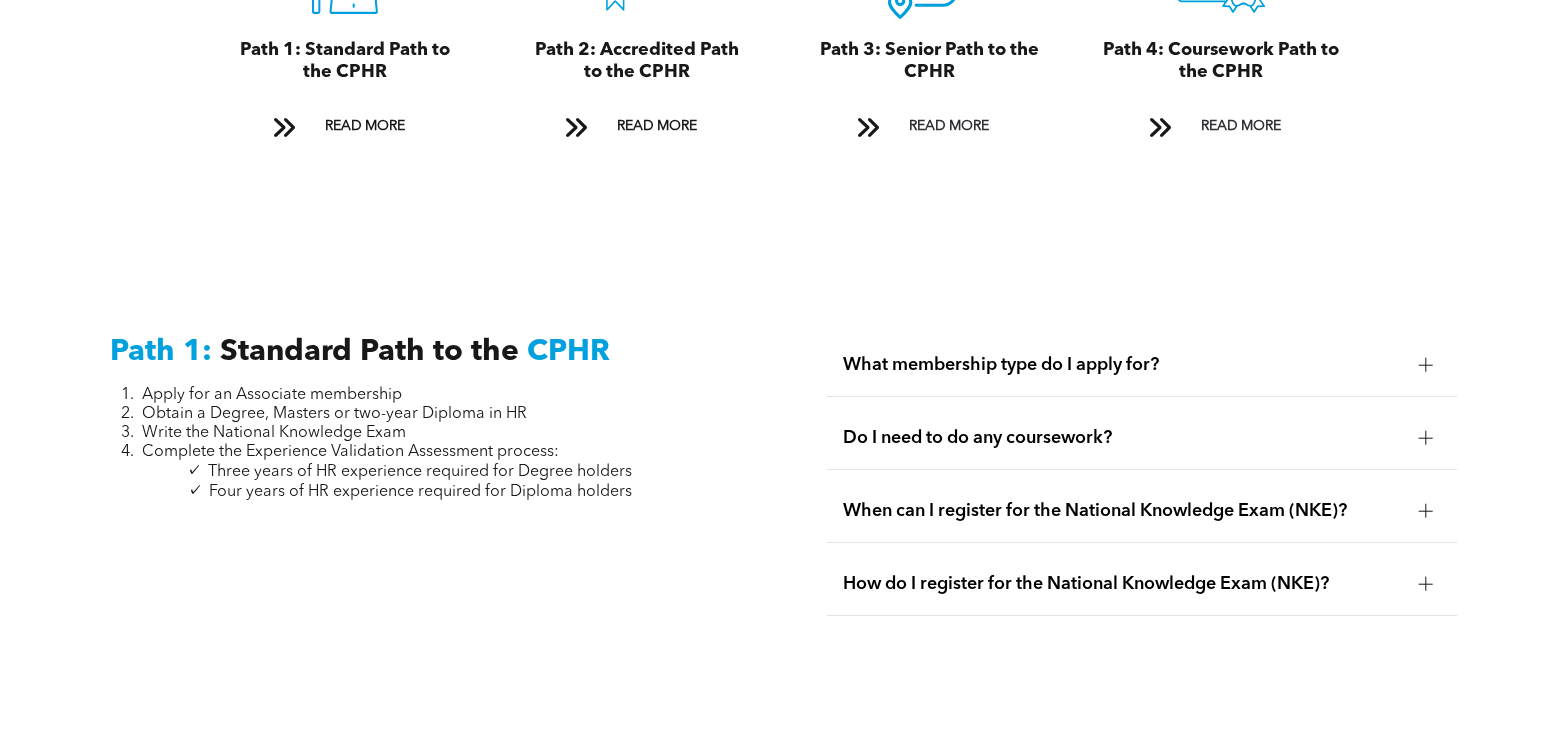scroll, scrollTop: 2500, scrollLeft: 0, axis: vertical 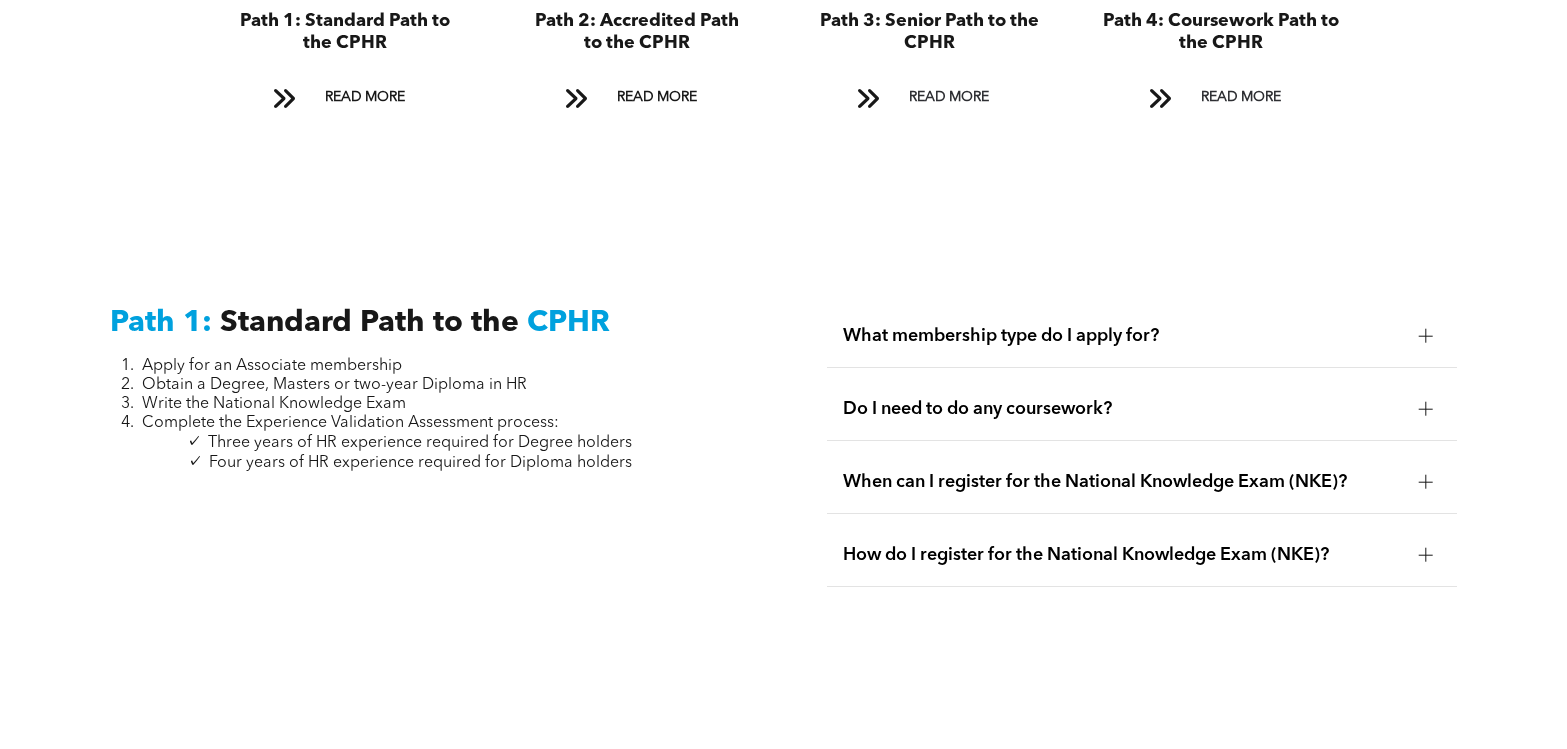 click at bounding box center (1426, 336) 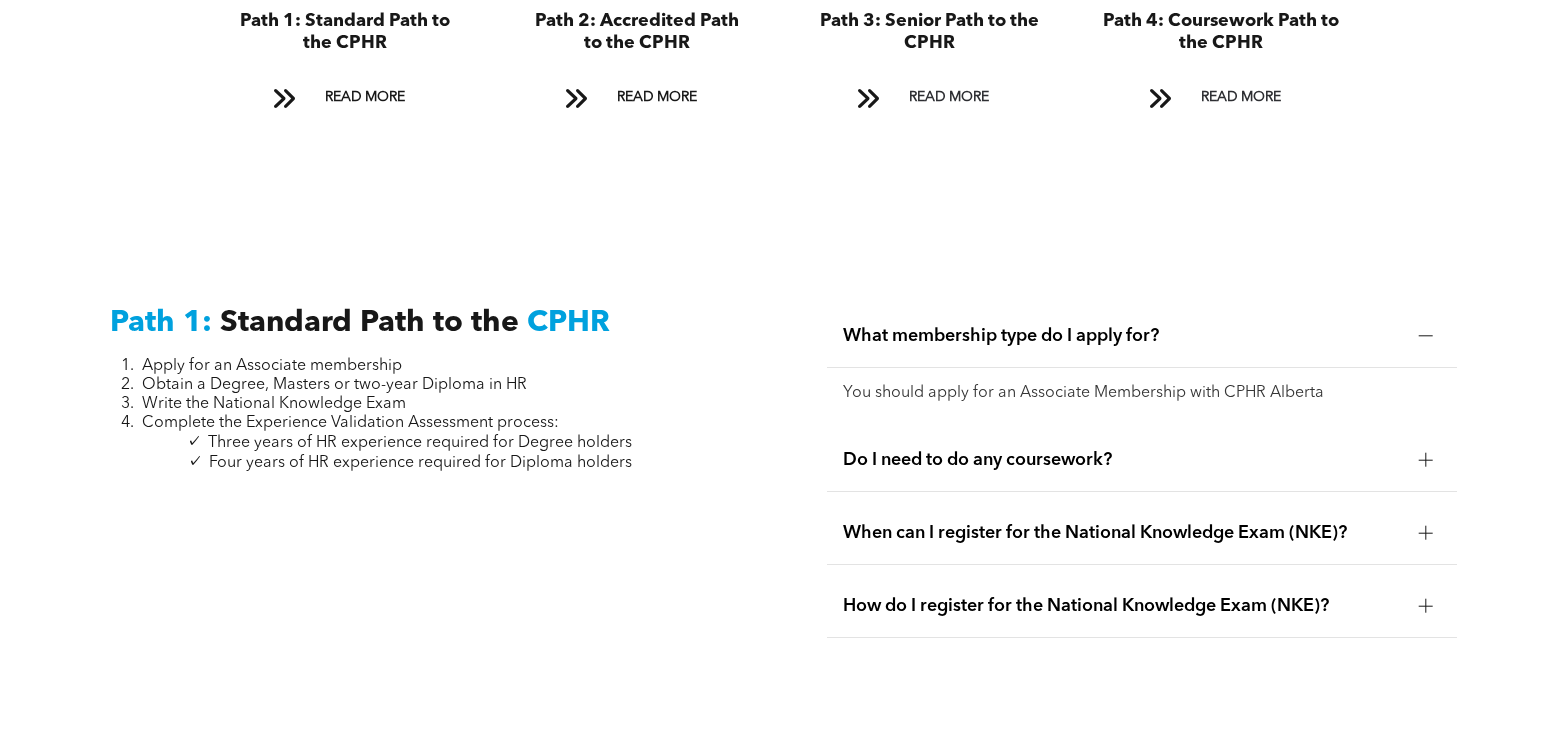 click at bounding box center [1426, 460] 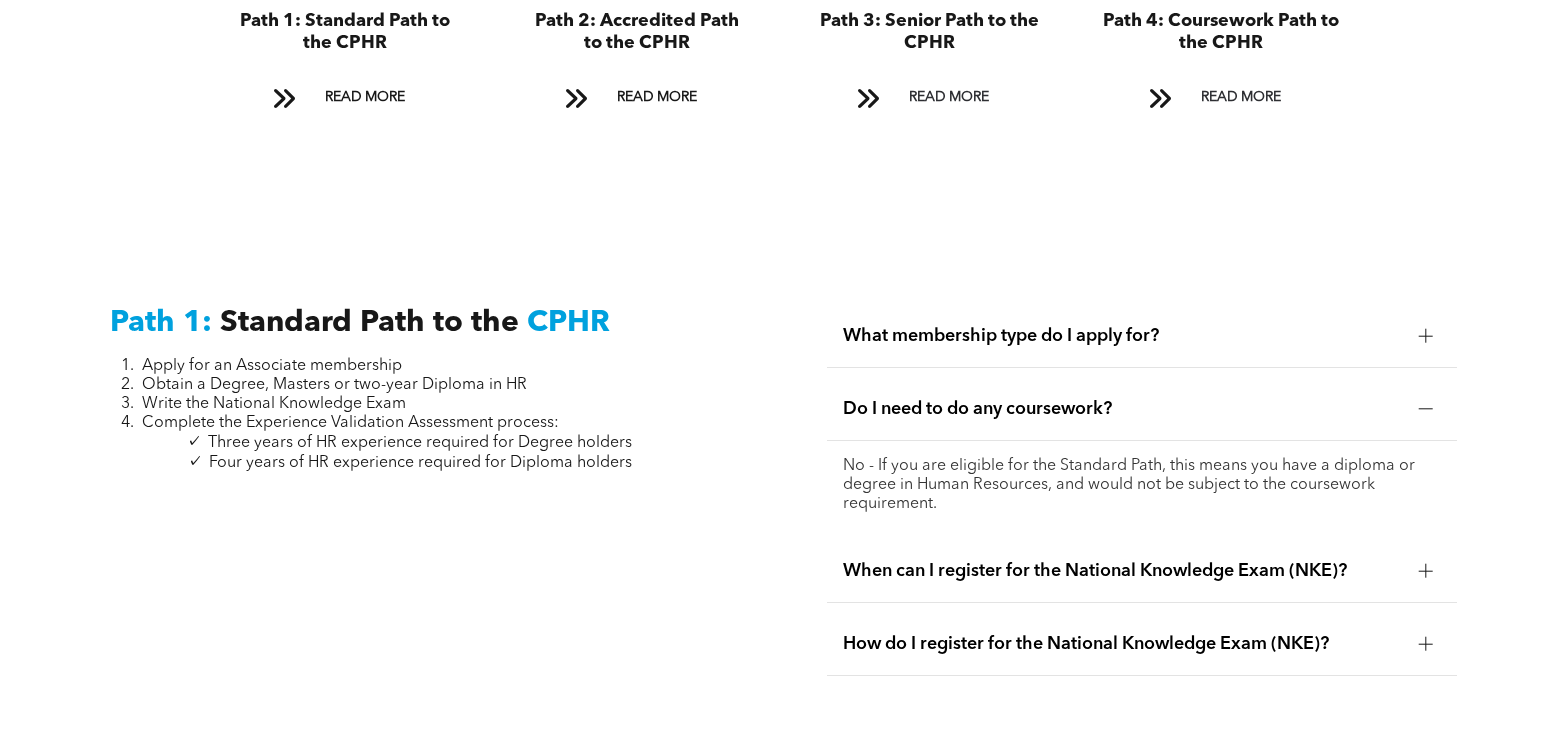 click at bounding box center [1425, 409] 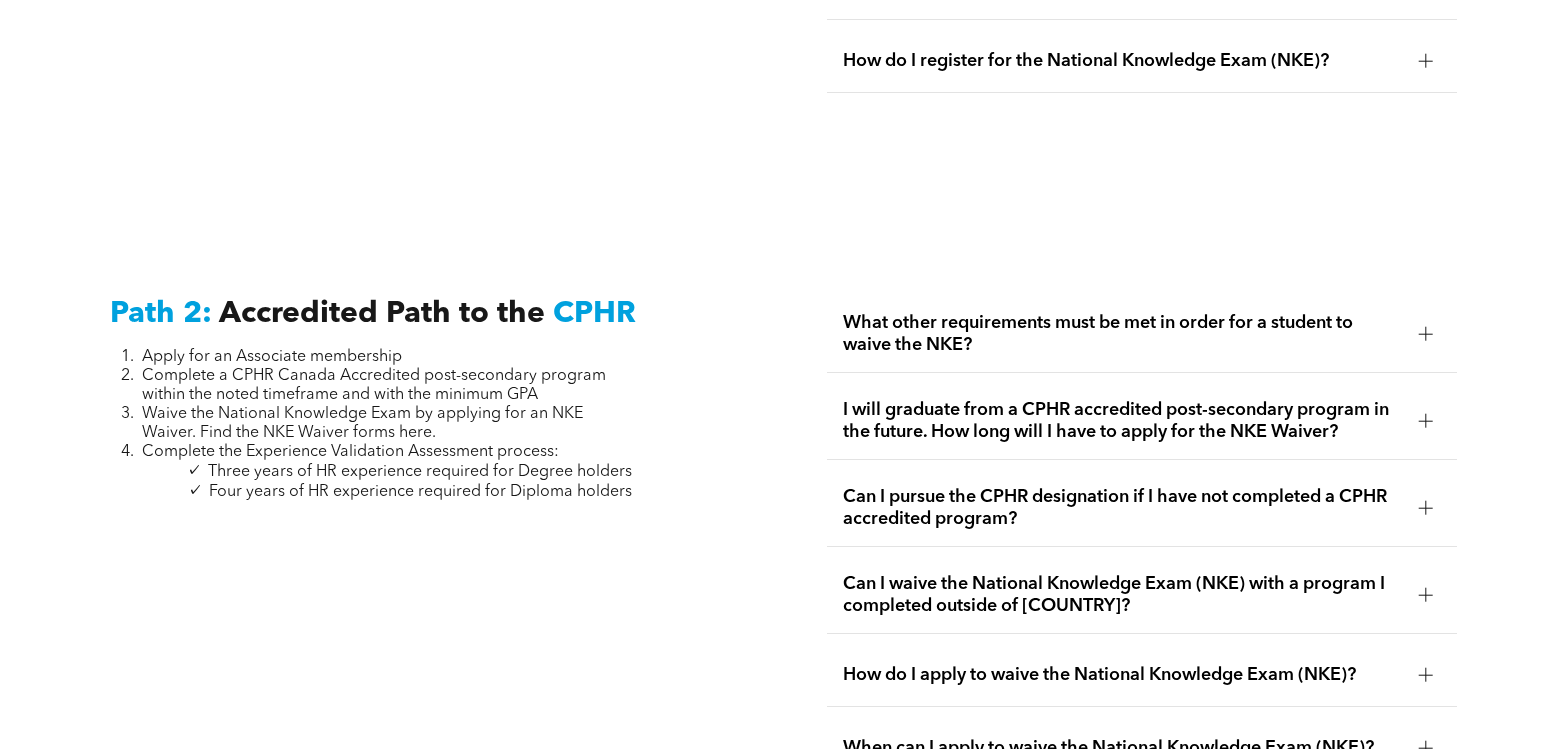scroll, scrollTop: 3000, scrollLeft: 0, axis: vertical 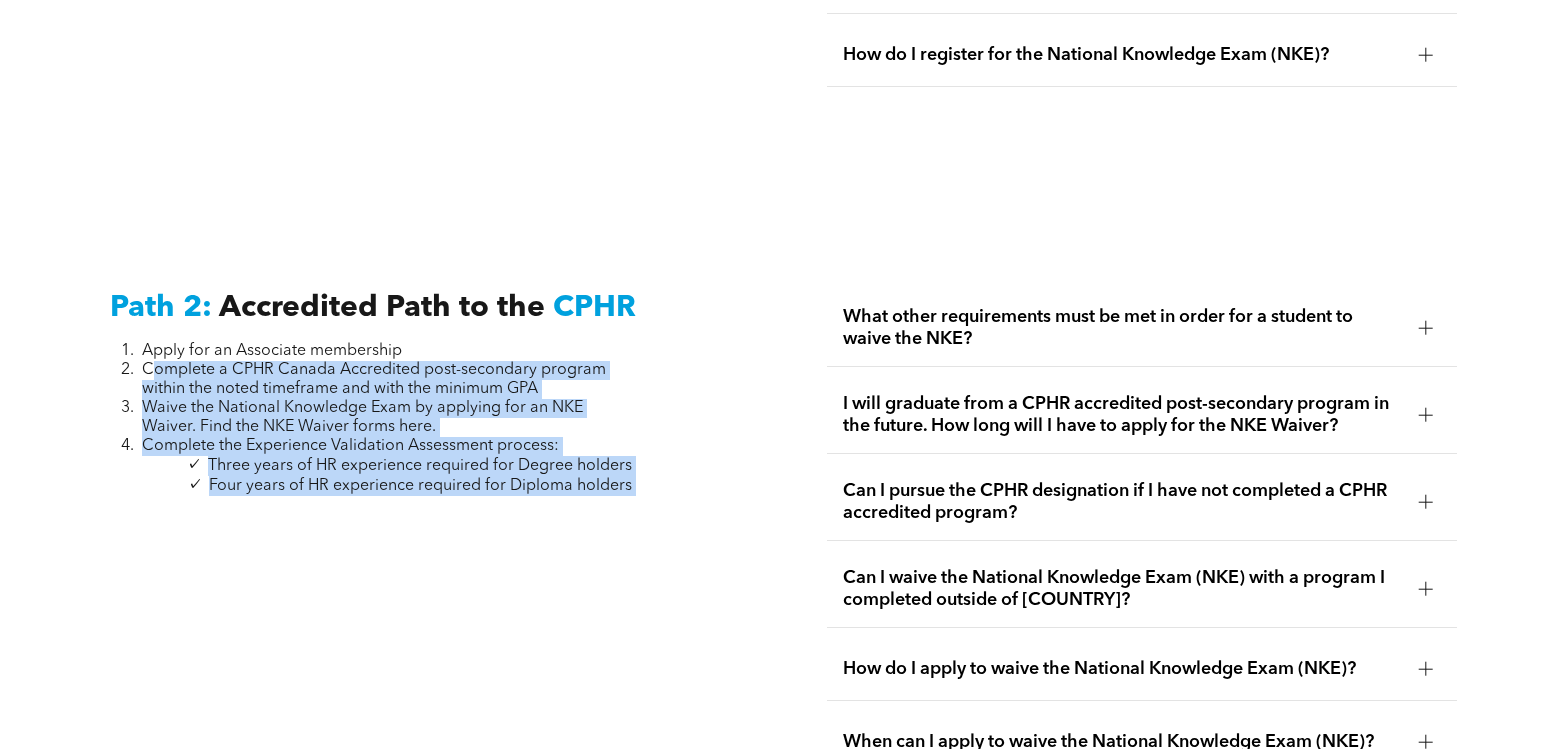 drag, startPoint x: 153, startPoint y: 342, endPoint x: 693, endPoint y: 470, distance: 554.9631 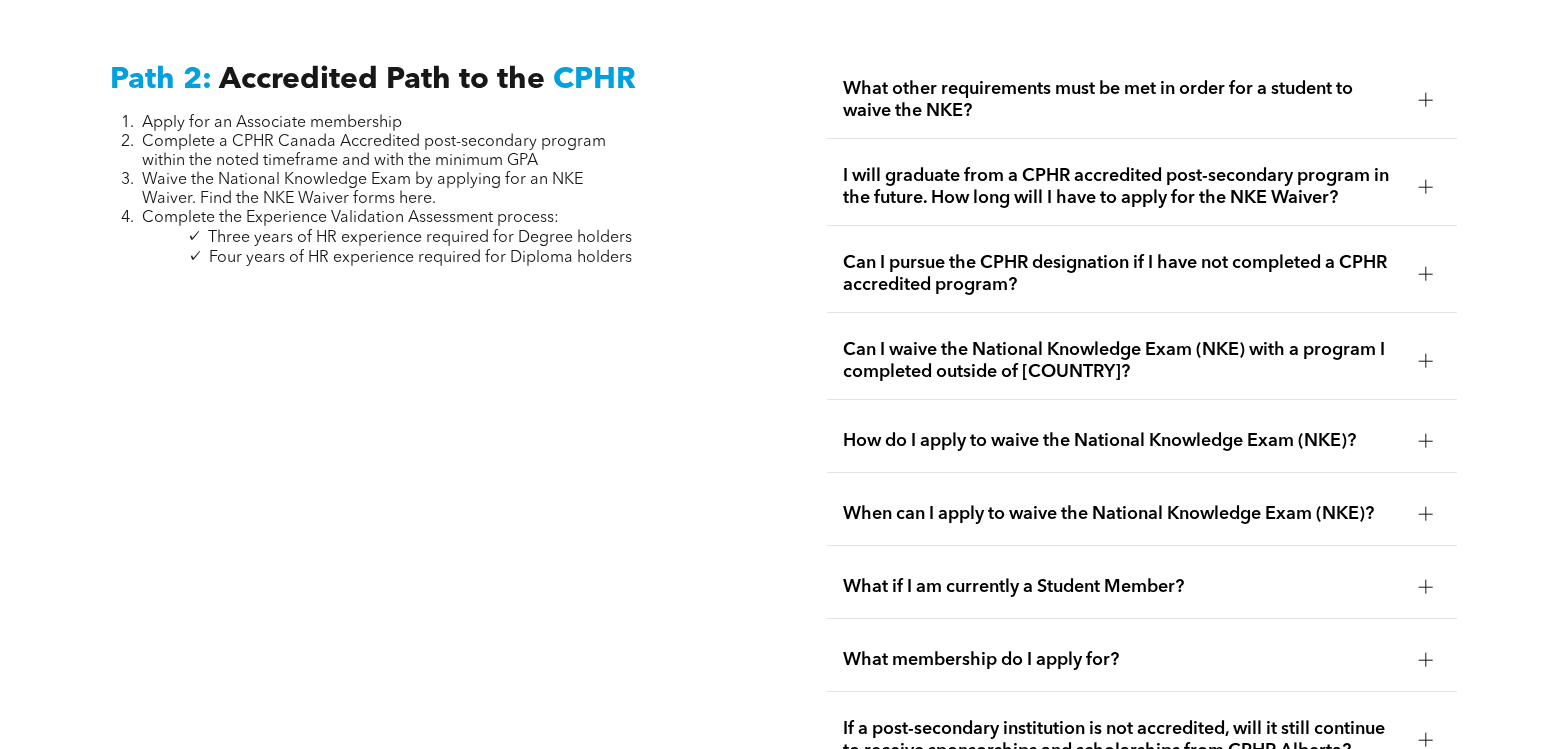 scroll, scrollTop: 3200, scrollLeft: 0, axis: vertical 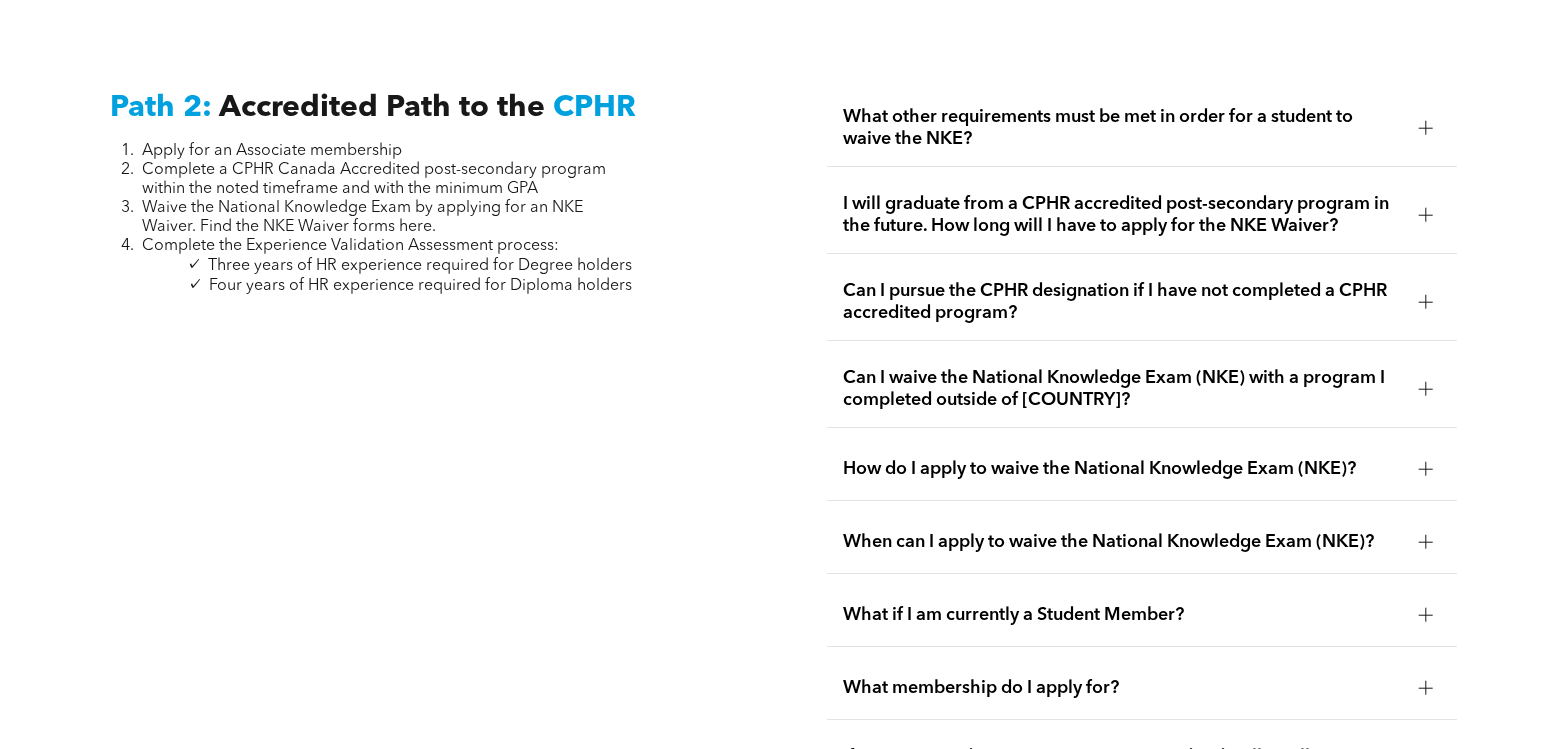click at bounding box center [1426, 215] 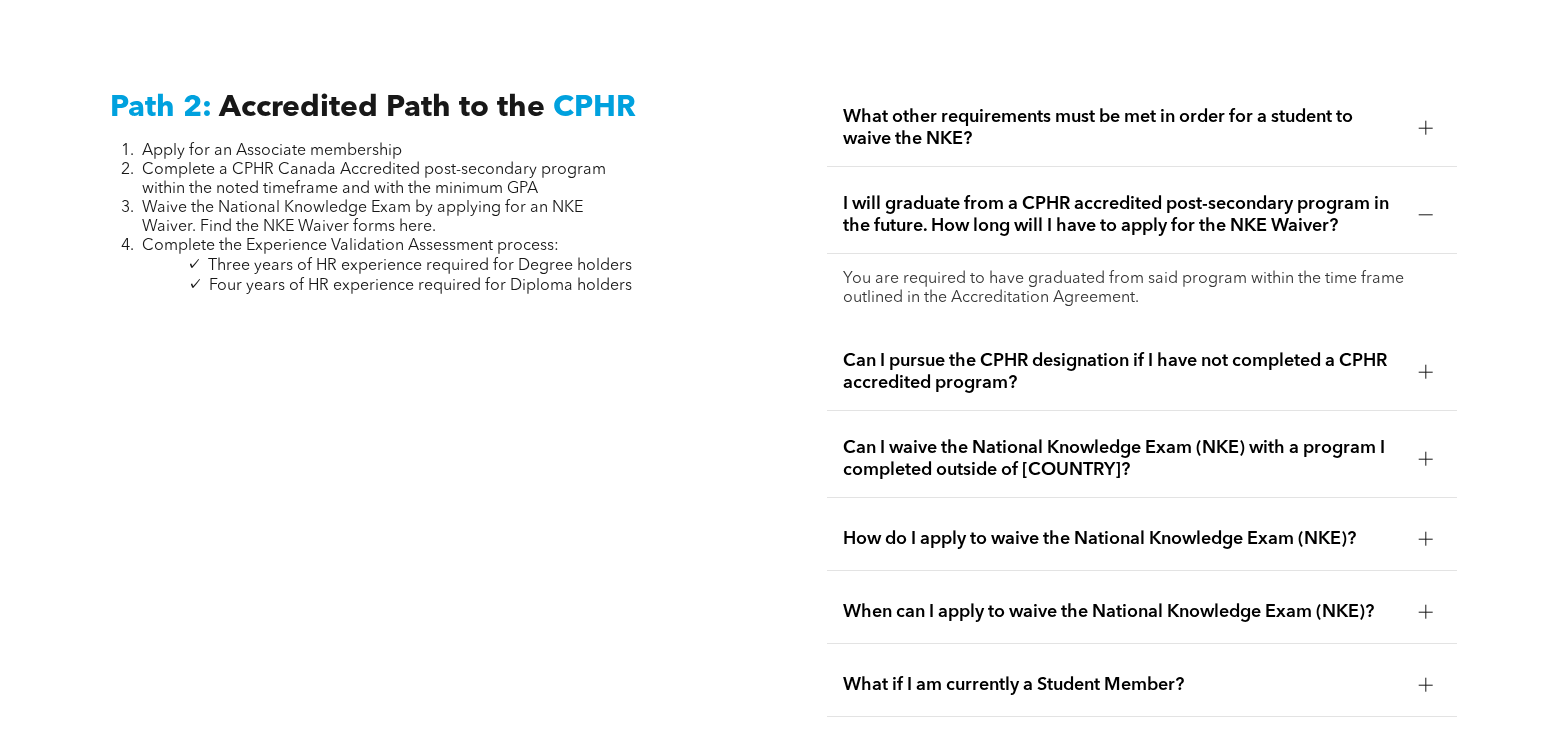 drag, startPoint x: 970, startPoint y: 251, endPoint x: 1172, endPoint y: 266, distance: 202.55617 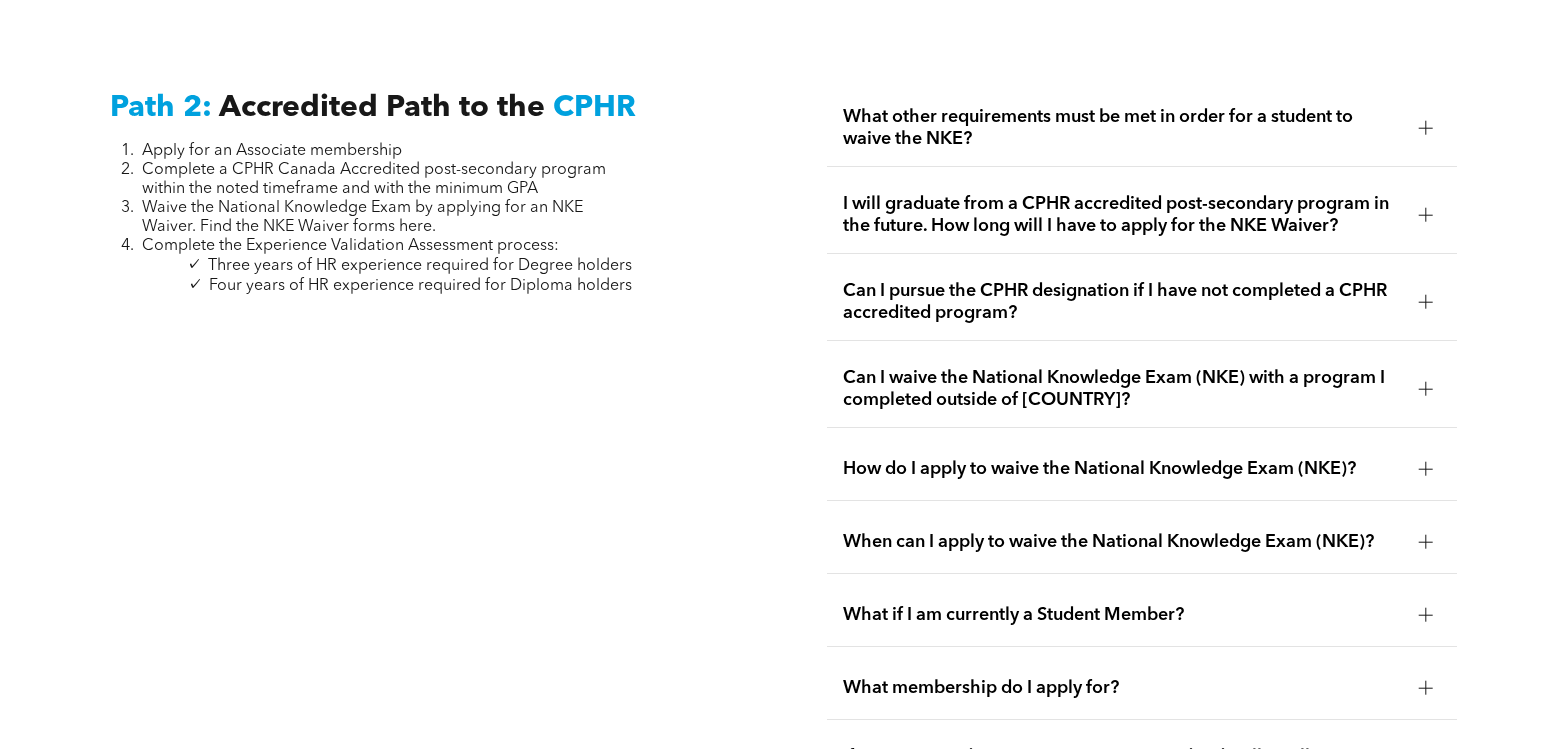 click on "Can I pursue the CPHR designation if I have not completed a CPHR accredited program?" at bounding box center [1123, 302] 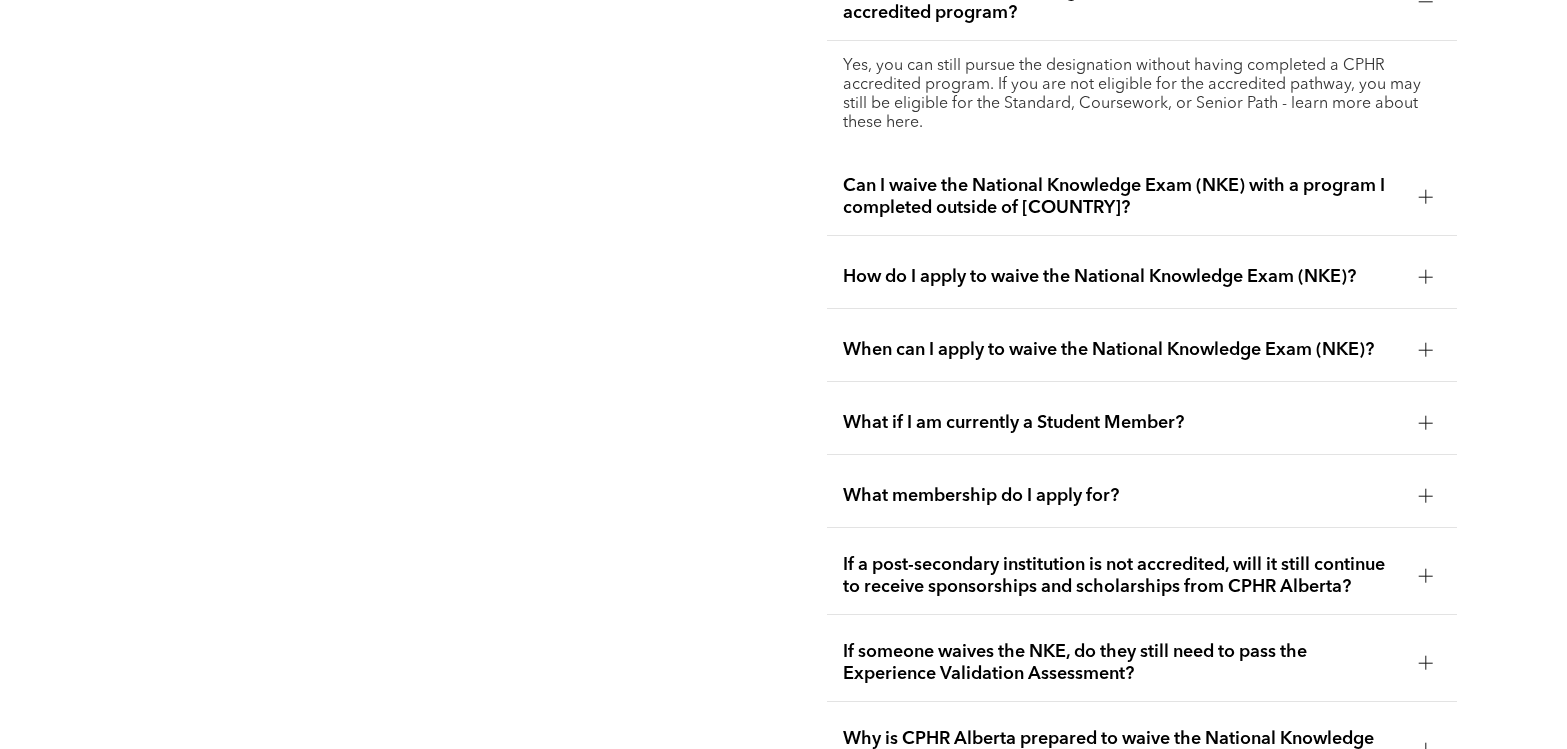 scroll, scrollTop: 3400, scrollLeft: 0, axis: vertical 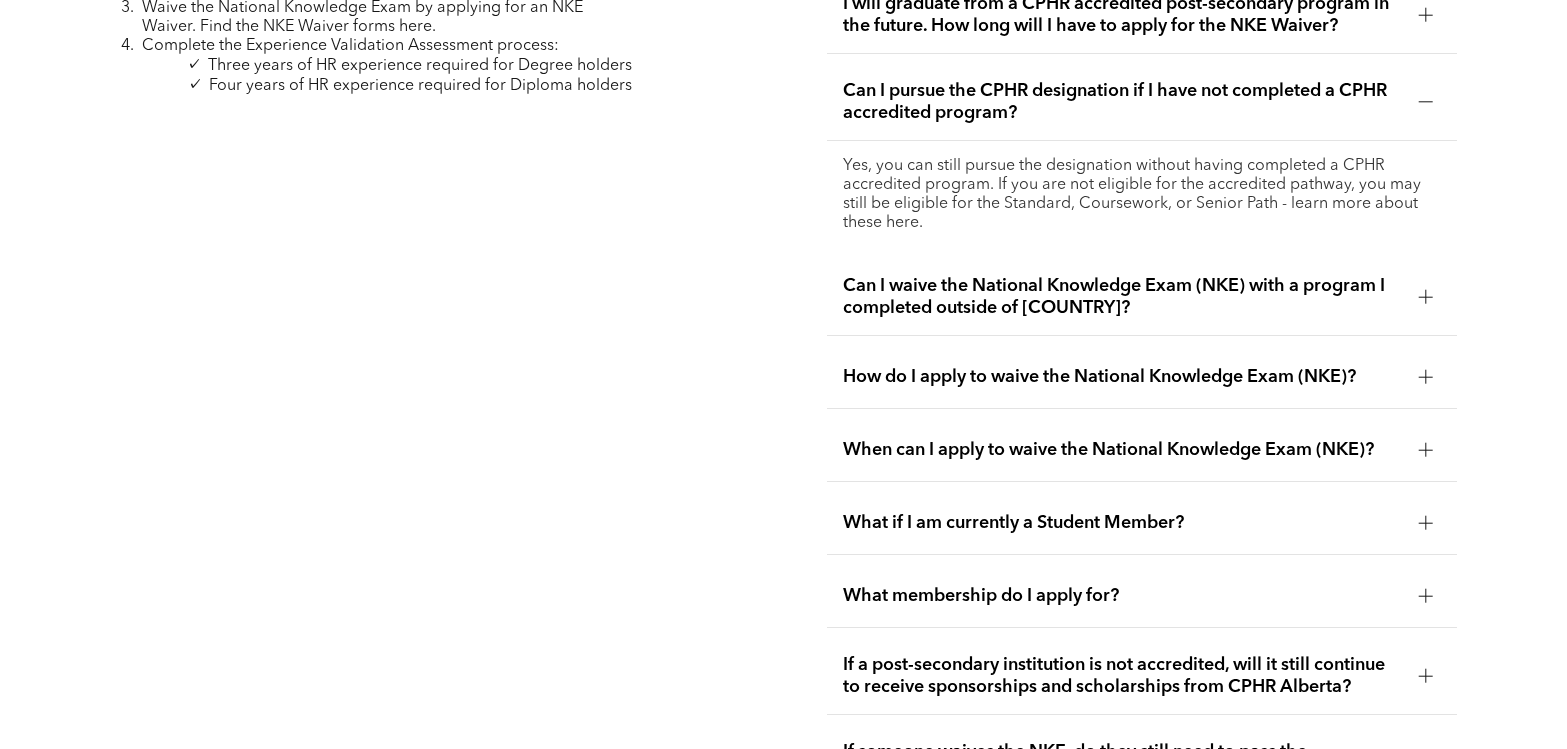 click on "Yes, you can still pursue the designation without having completed a CPHR accredited program. If you are not eligible for the accredited pathway, you may still be eligible for the Standard, Coursework, or Senior Path - learn more about these here." at bounding box center [1142, 195] 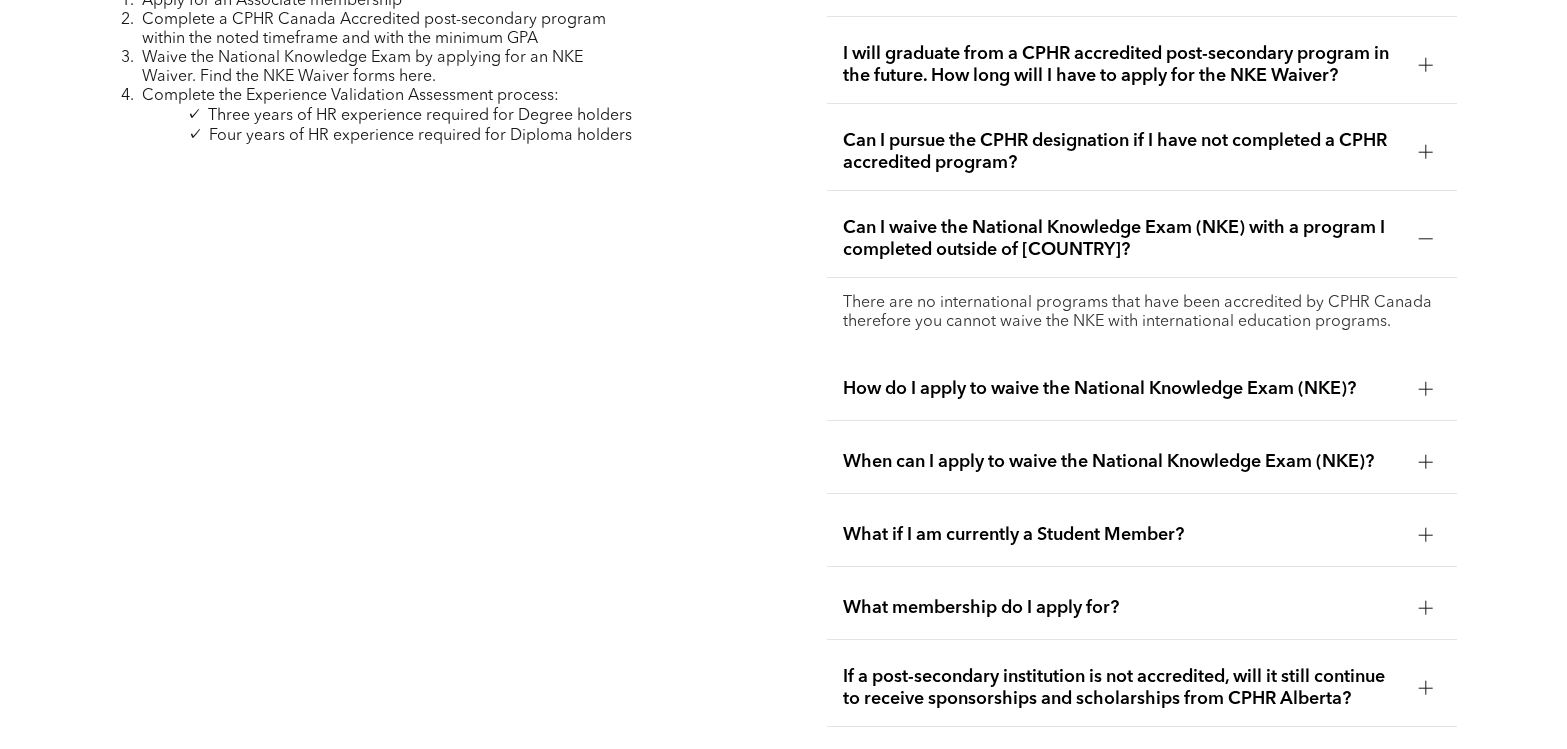 scroll, scrollTop: 3300, scrollLeft: 0, axis: vertical 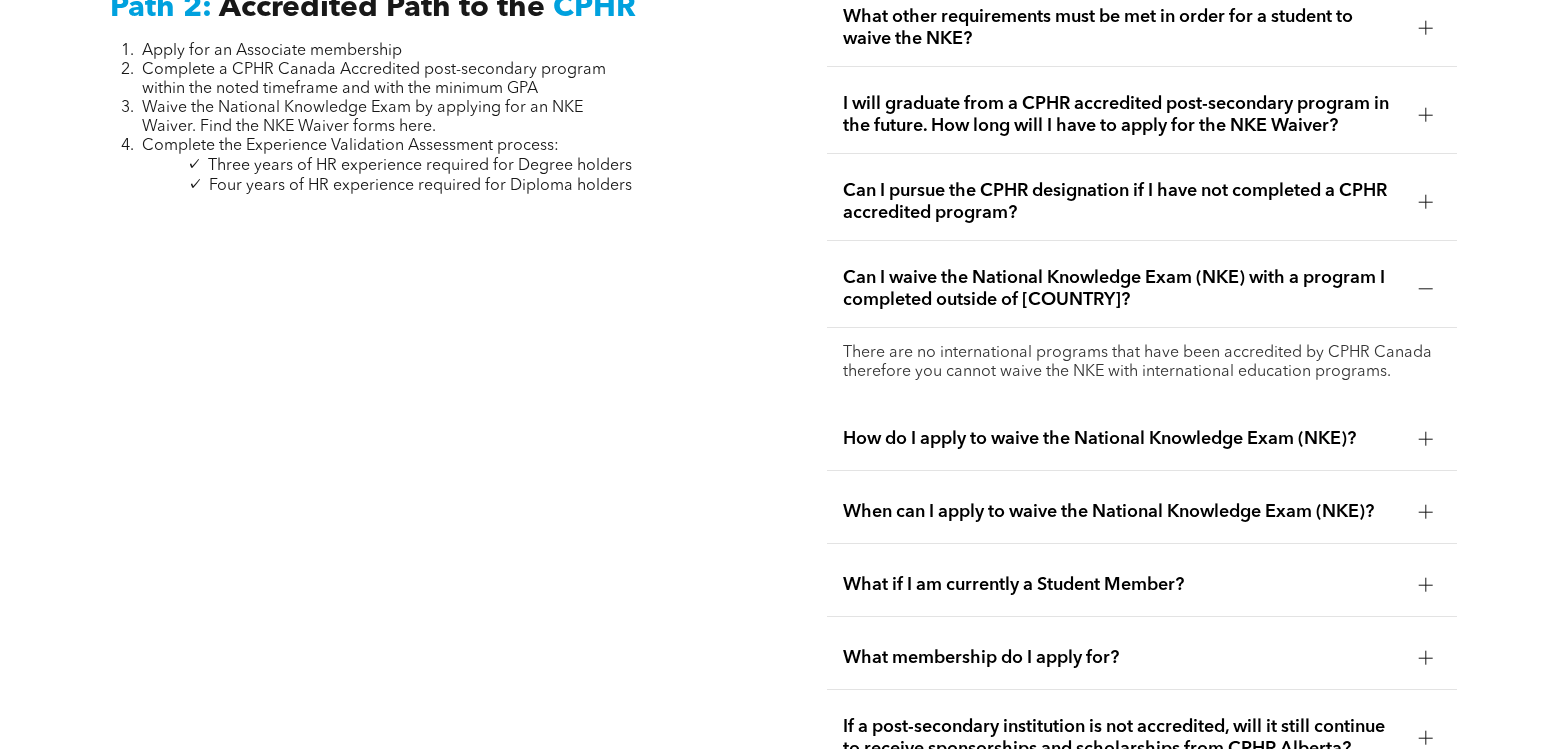 click at bounding box center (1426, 288) 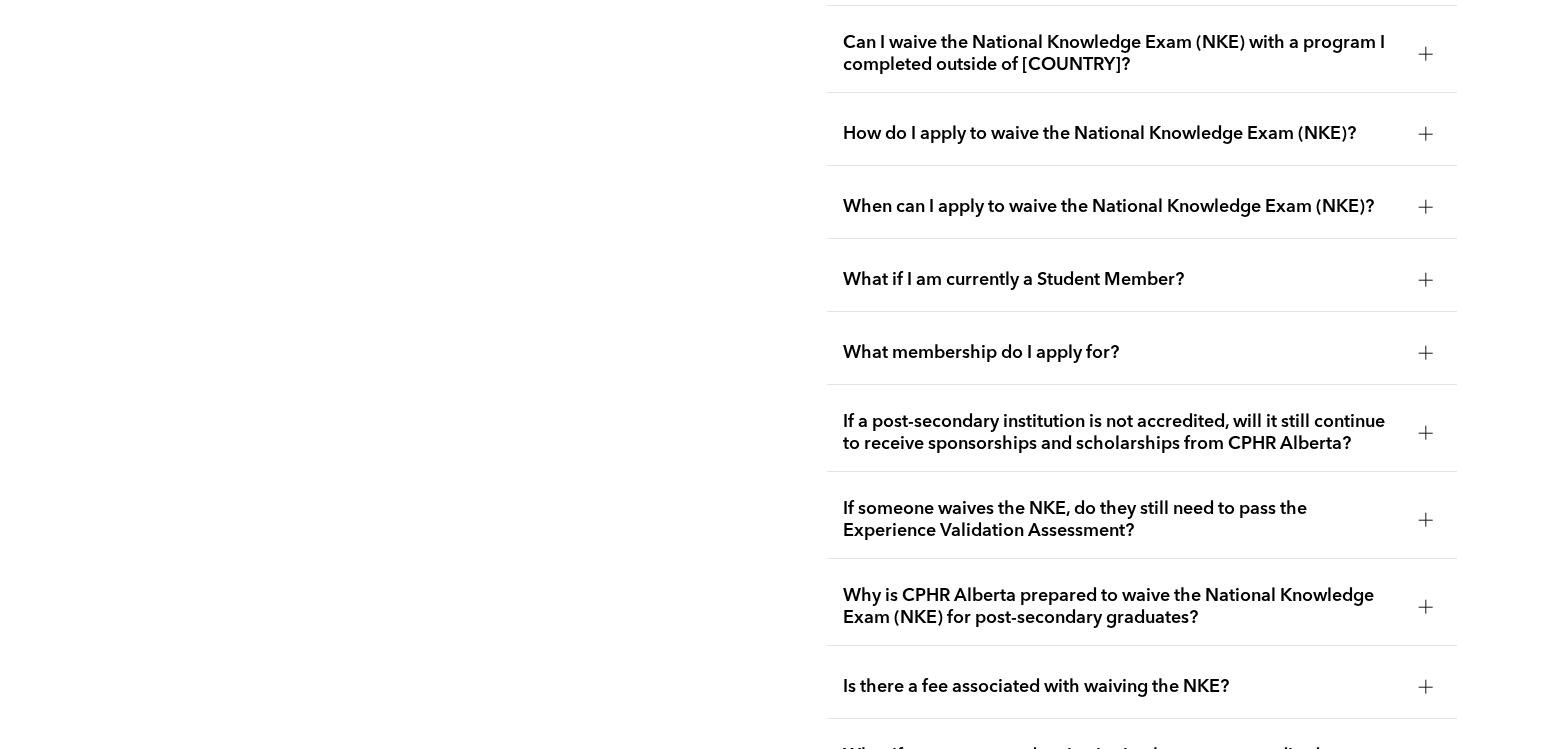 scroll, scrollTop: 3500, scrollLeft: 0, axis: vertical 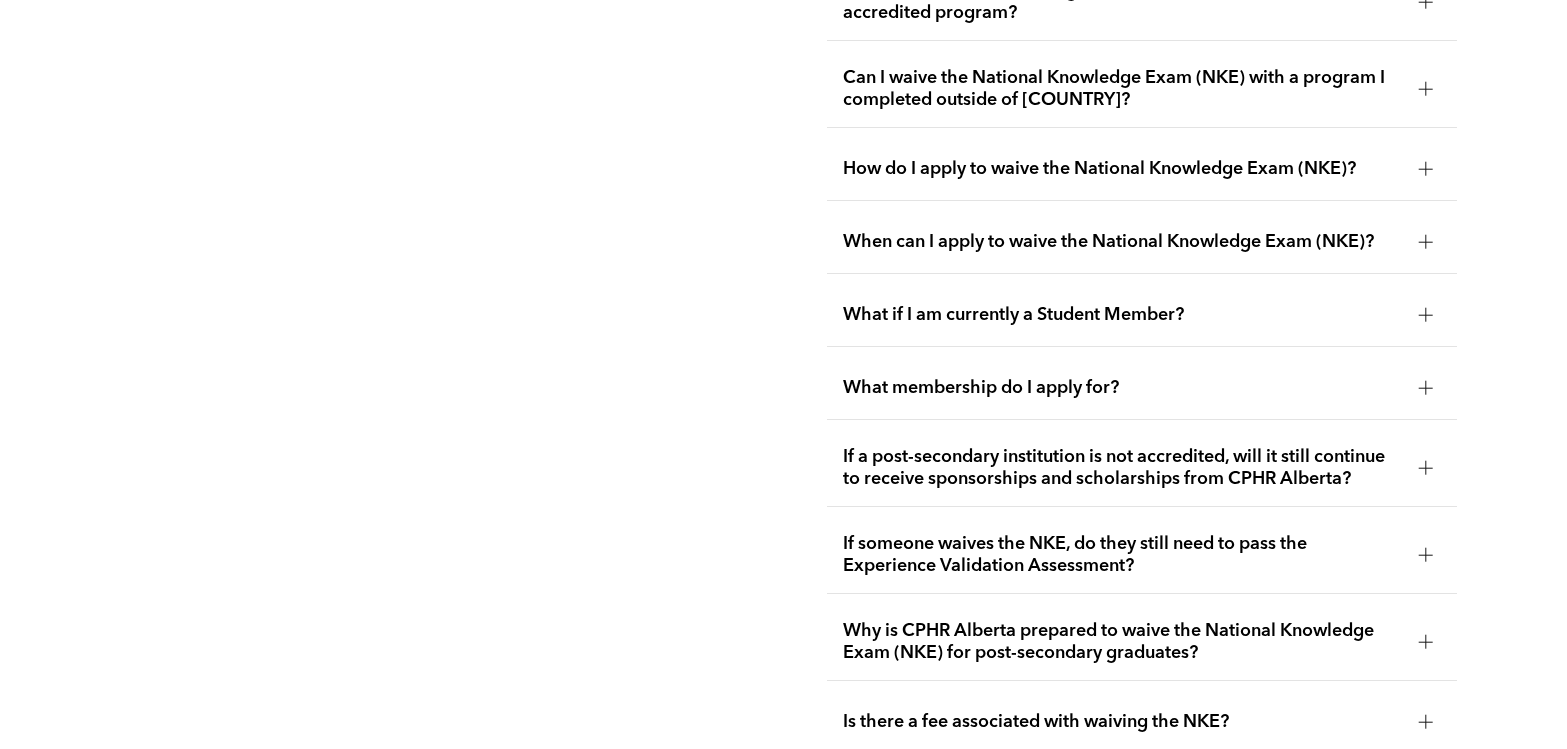click at bounding box center [1426, 169] 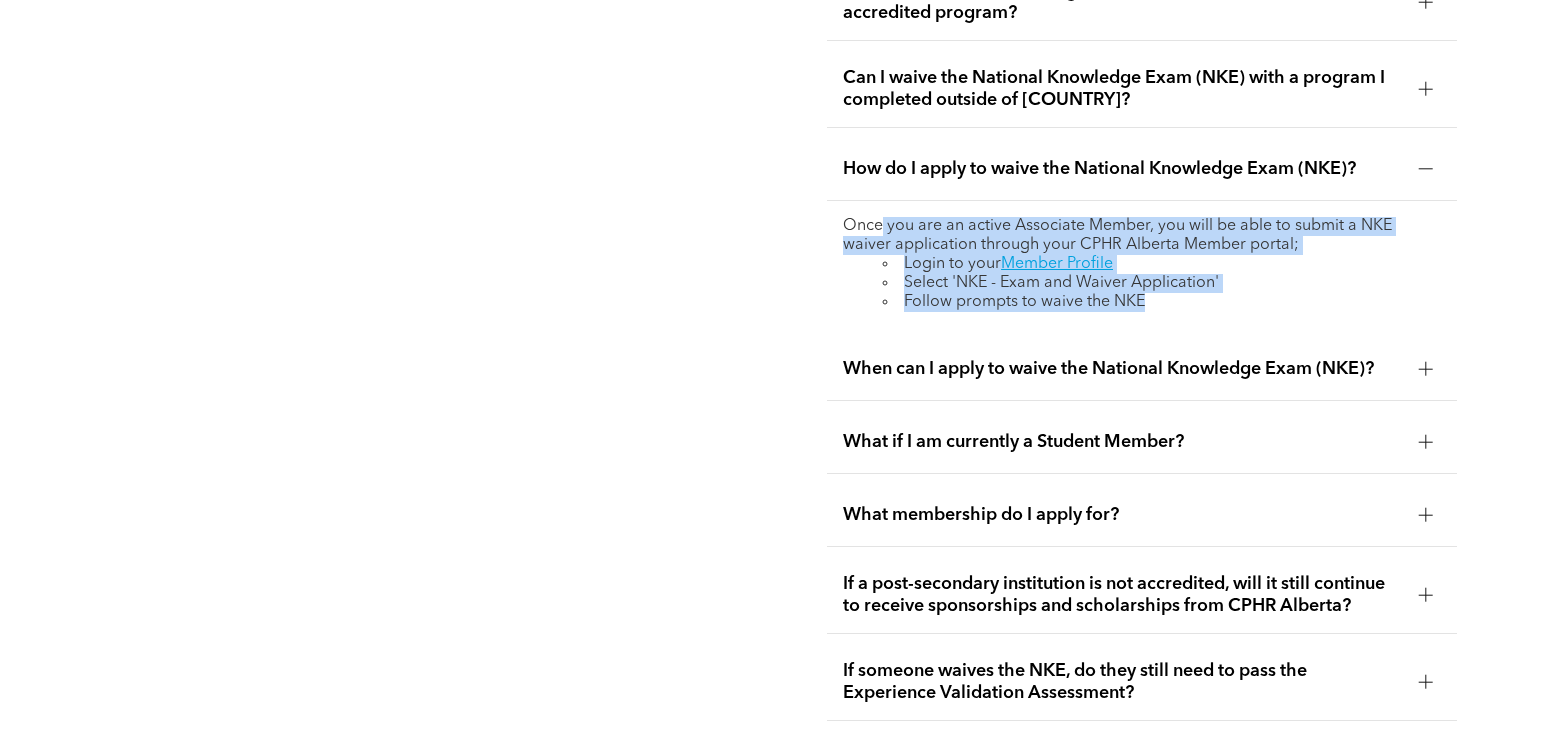 drag, startPoint x: 884, startPoint y: 201, endPoint x: 1383, endPoint y: 280, distance: 505.2148 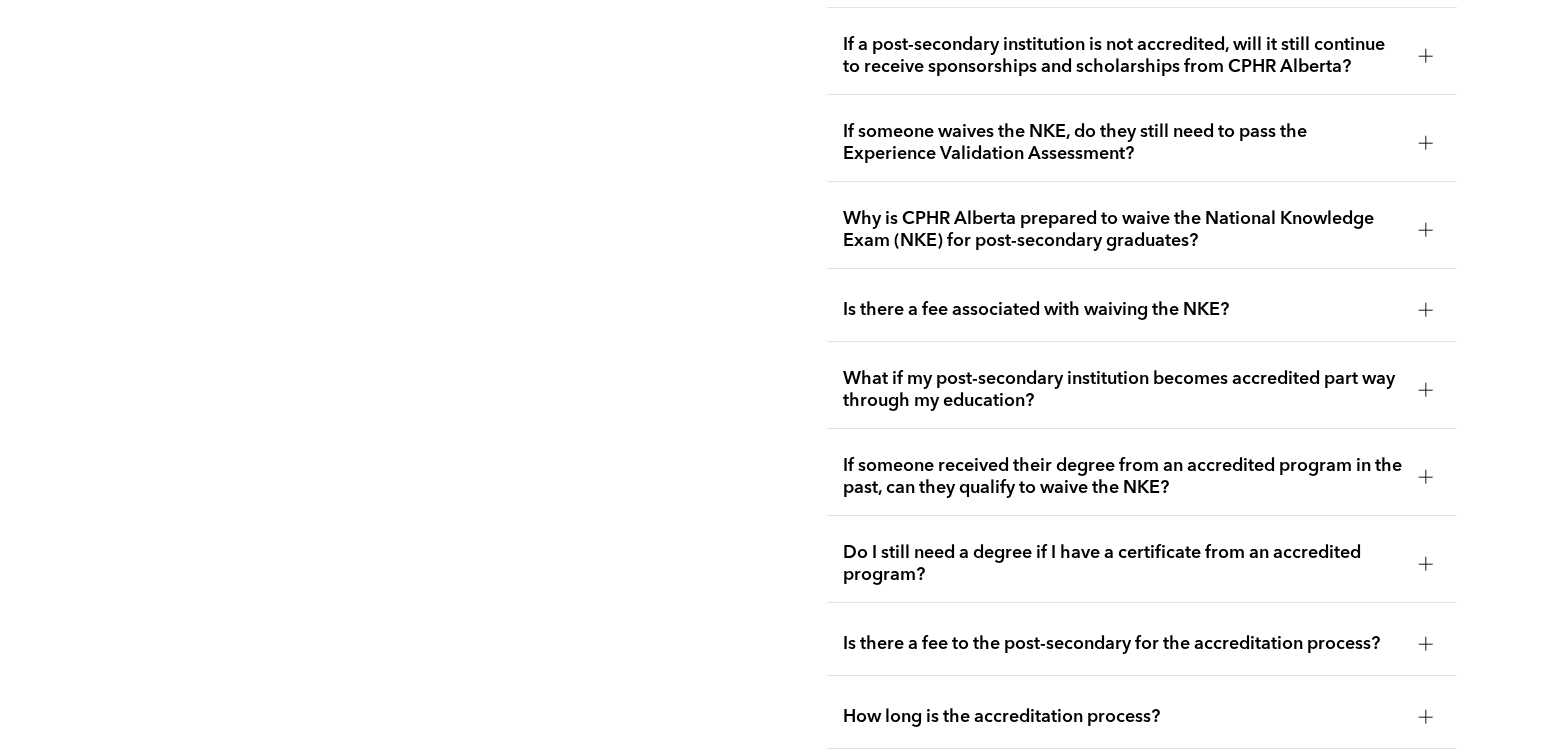 scroll, scrollTop: 4100, scrollLeft: 0, axis: vertical 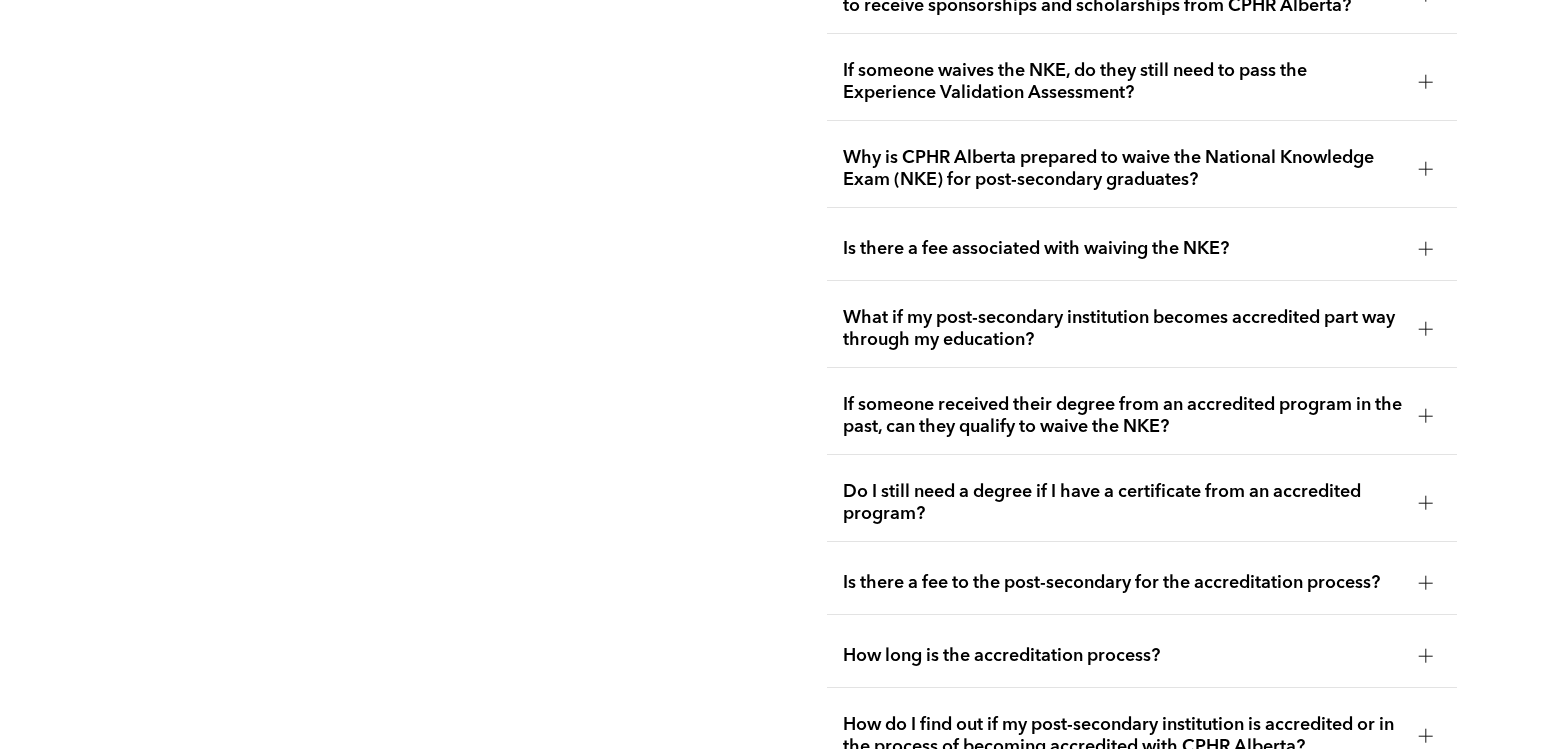 click on "If someone waives the NKE, do they still need to pass the Experience Validation Assessment?" at bounding box center (1123, 82) 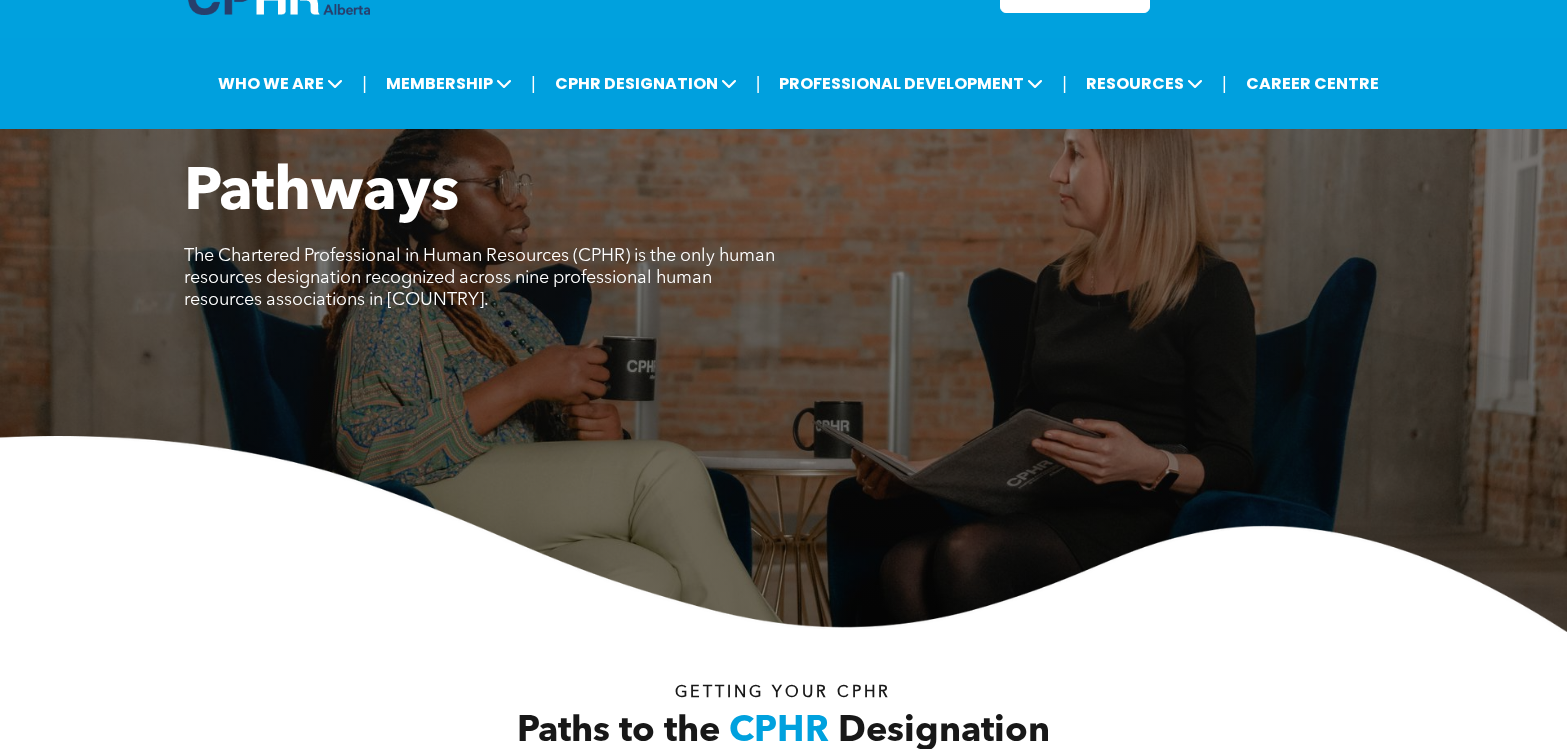 scroll, scrollTop: 0, scrollLeft: 0, axis: both 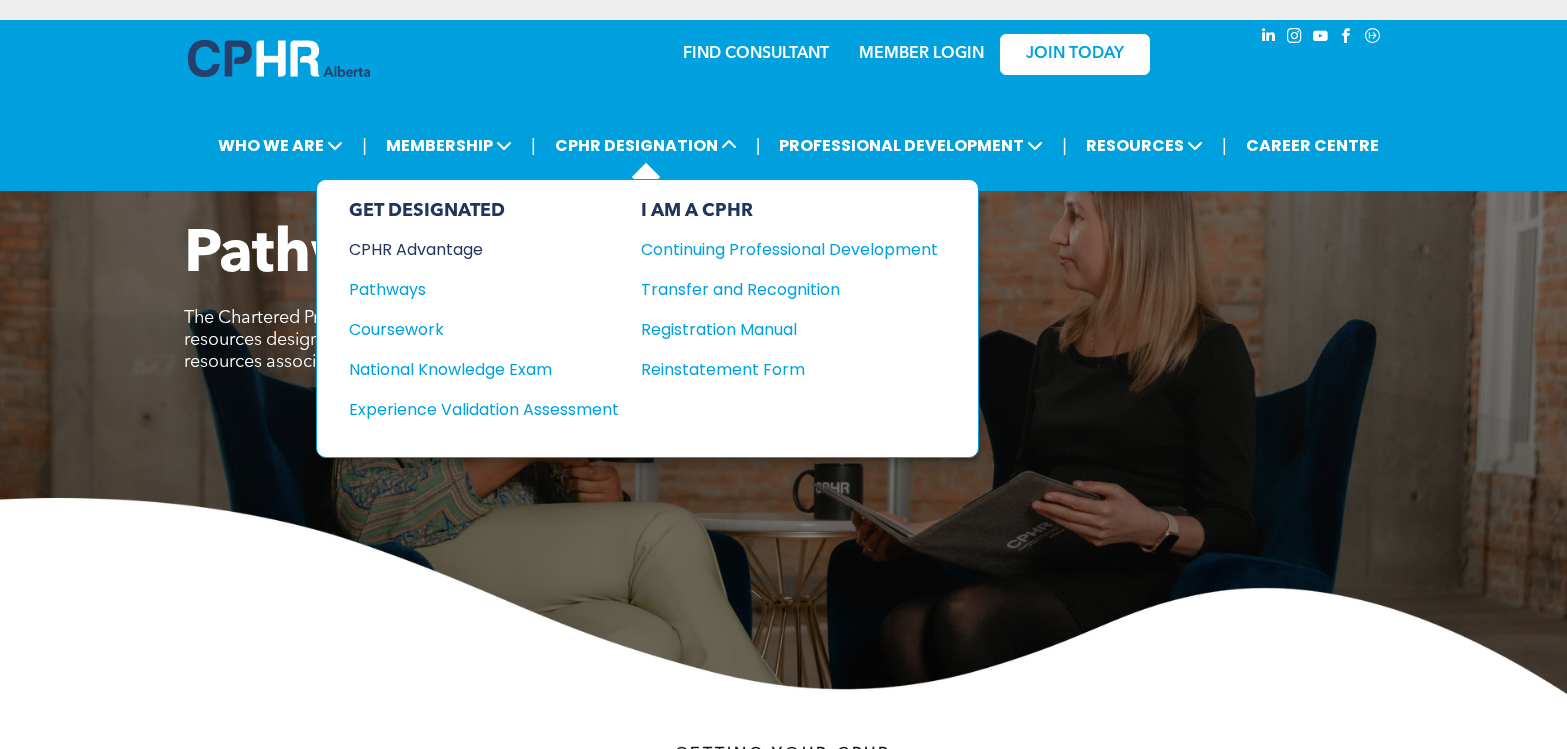 click on "CPHR Advantage" at bounding box center [470, 249] 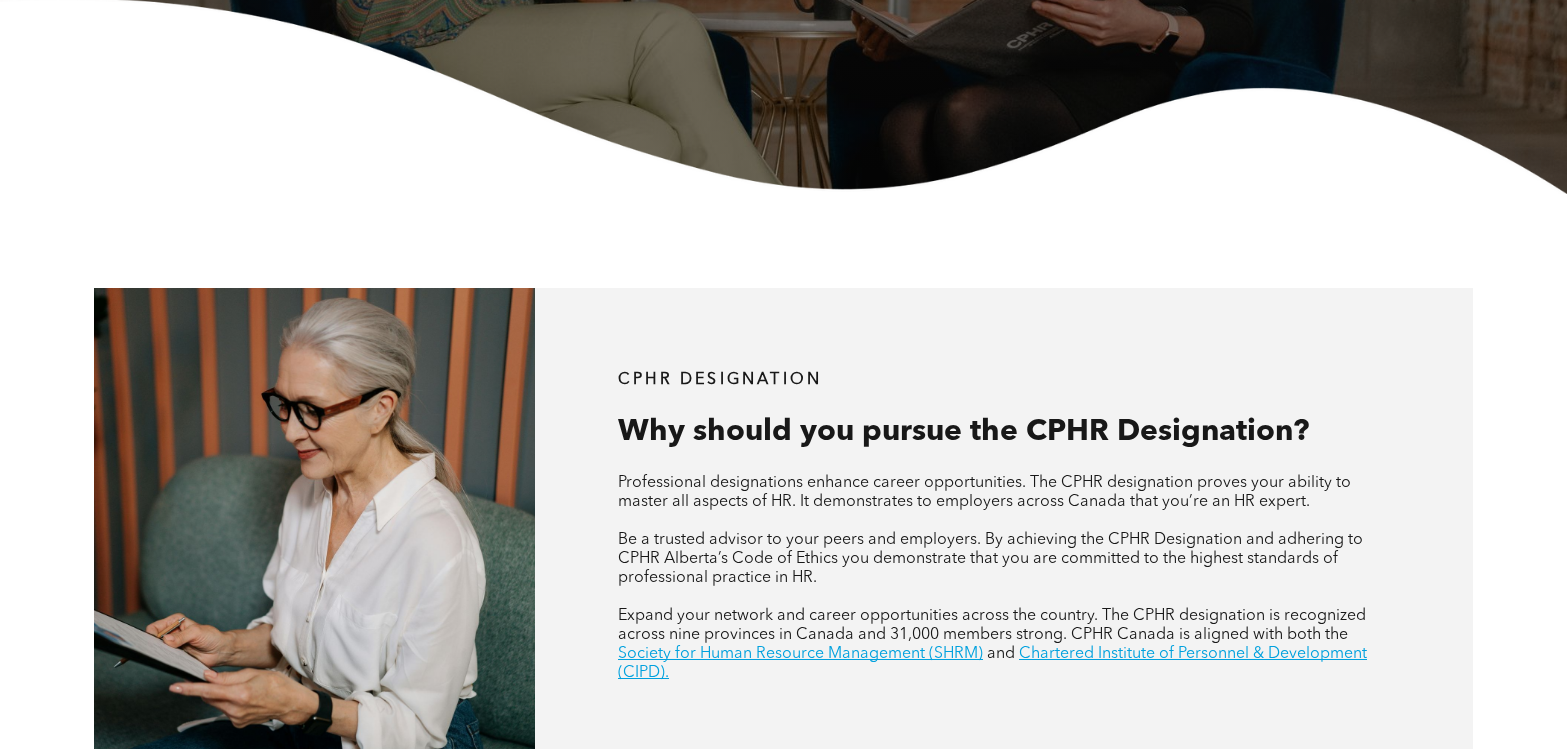 scroll, scrollTop: 600, scrollLeft: 0, axis: vertical 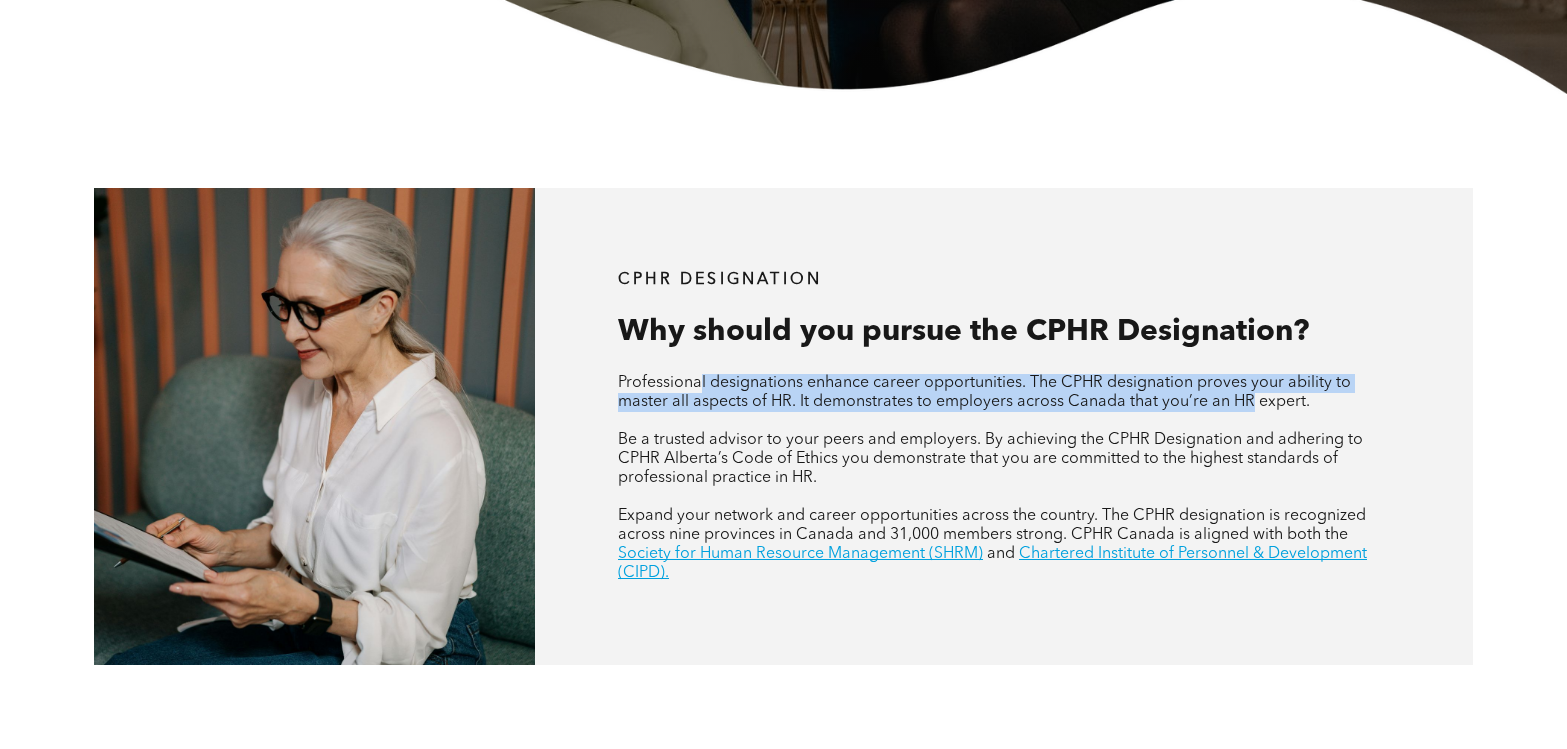 drag, startPoint x: 703, startPoint y: 386, endPoint x: 1252, endPoint y: 393, distance: 549.0446 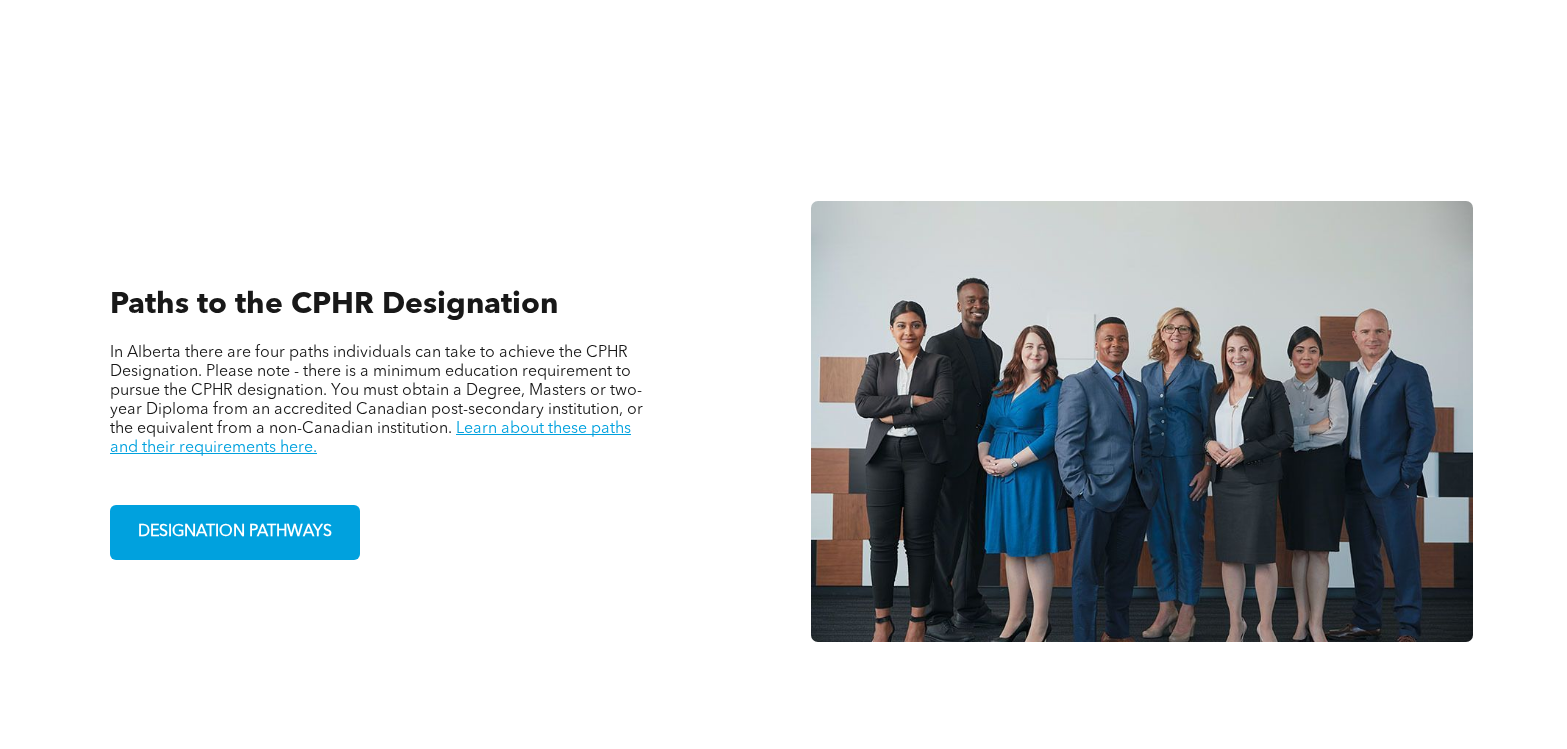 scroll, scrollTop: 1300, scrollLeft: 0, axis: vertical 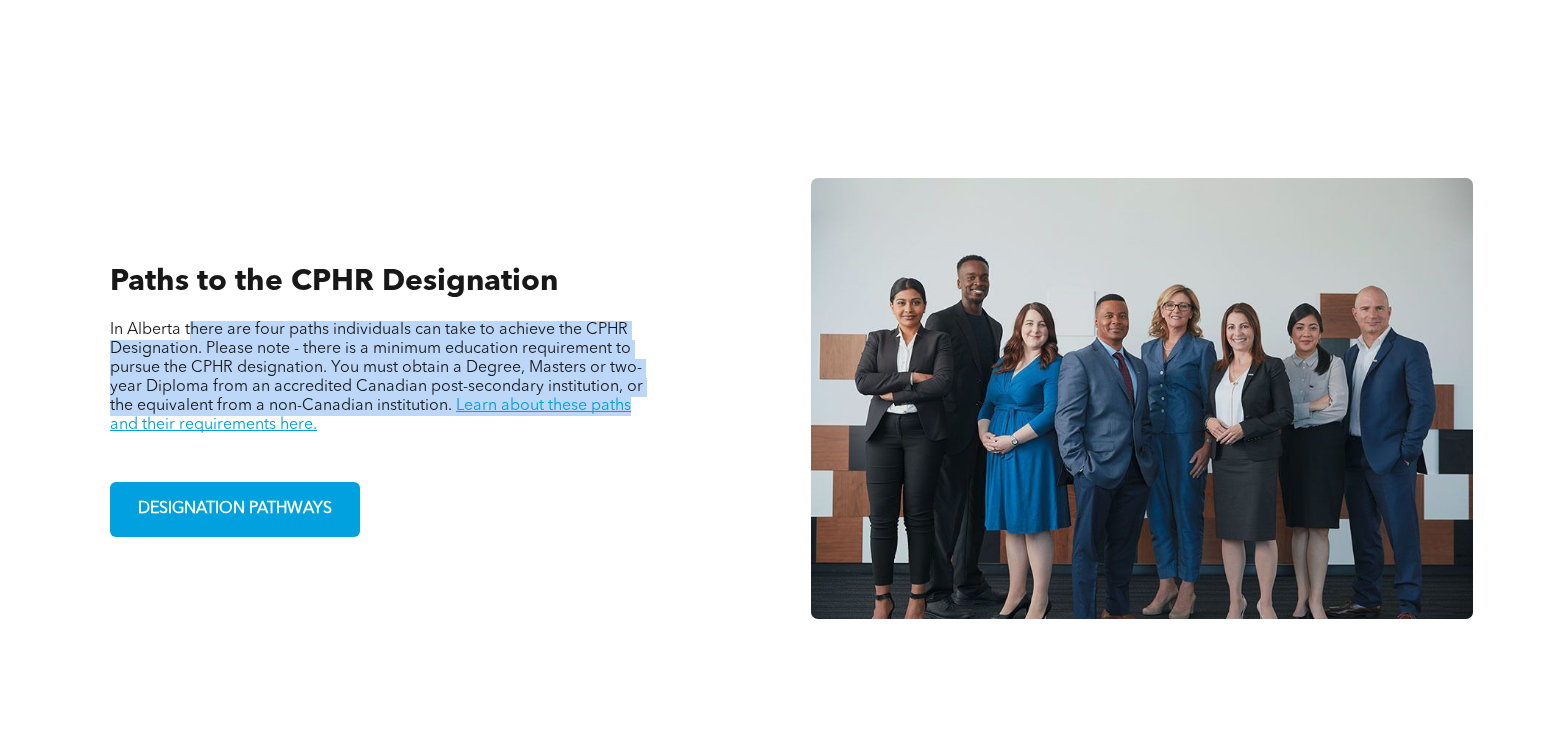 drag, startPoint x: 194, startPoint y: 330, endPoint x: 661, endPoint y: 412, distance: 474.1445 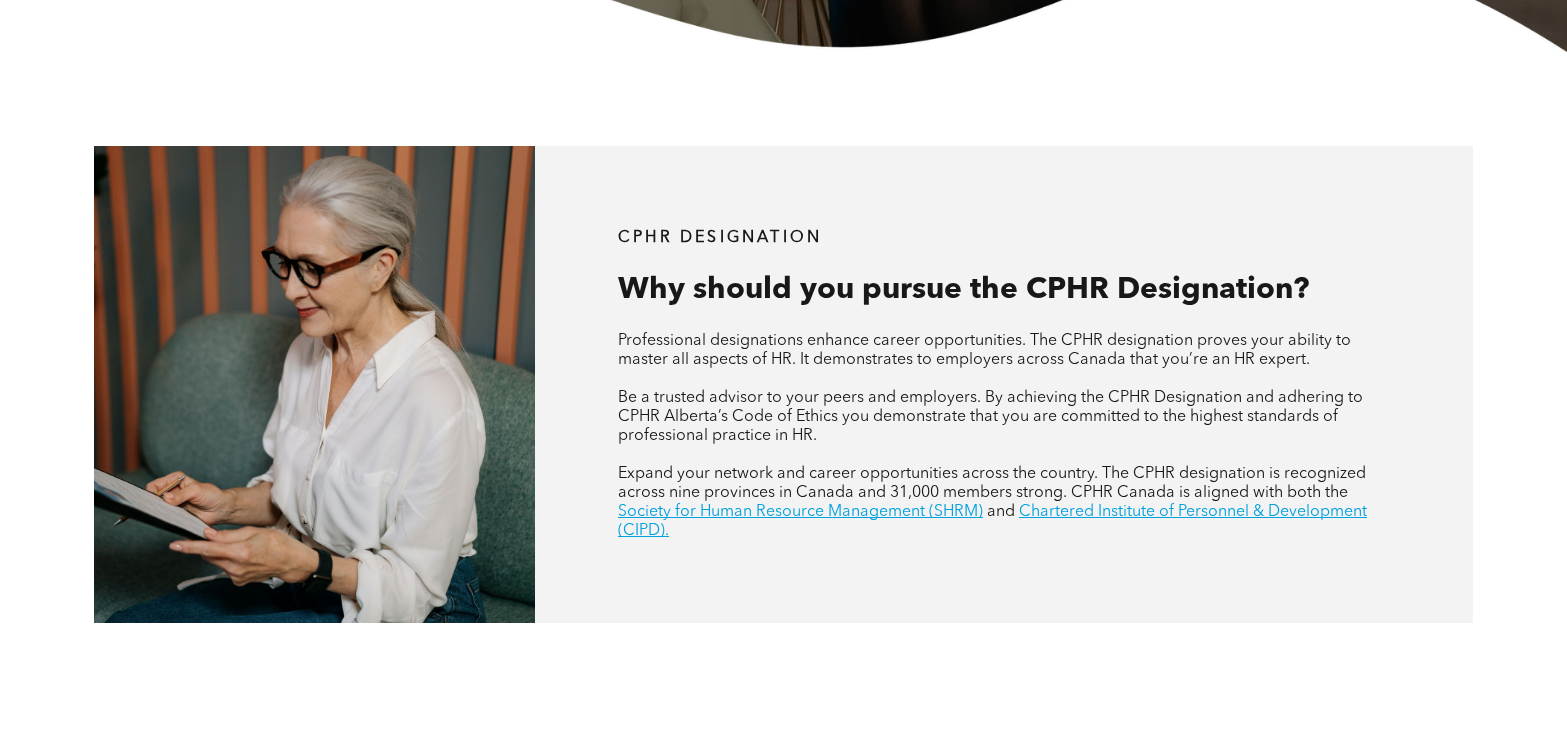 scroll, scrollTop: 0, scrollLeft: 0, axis: both 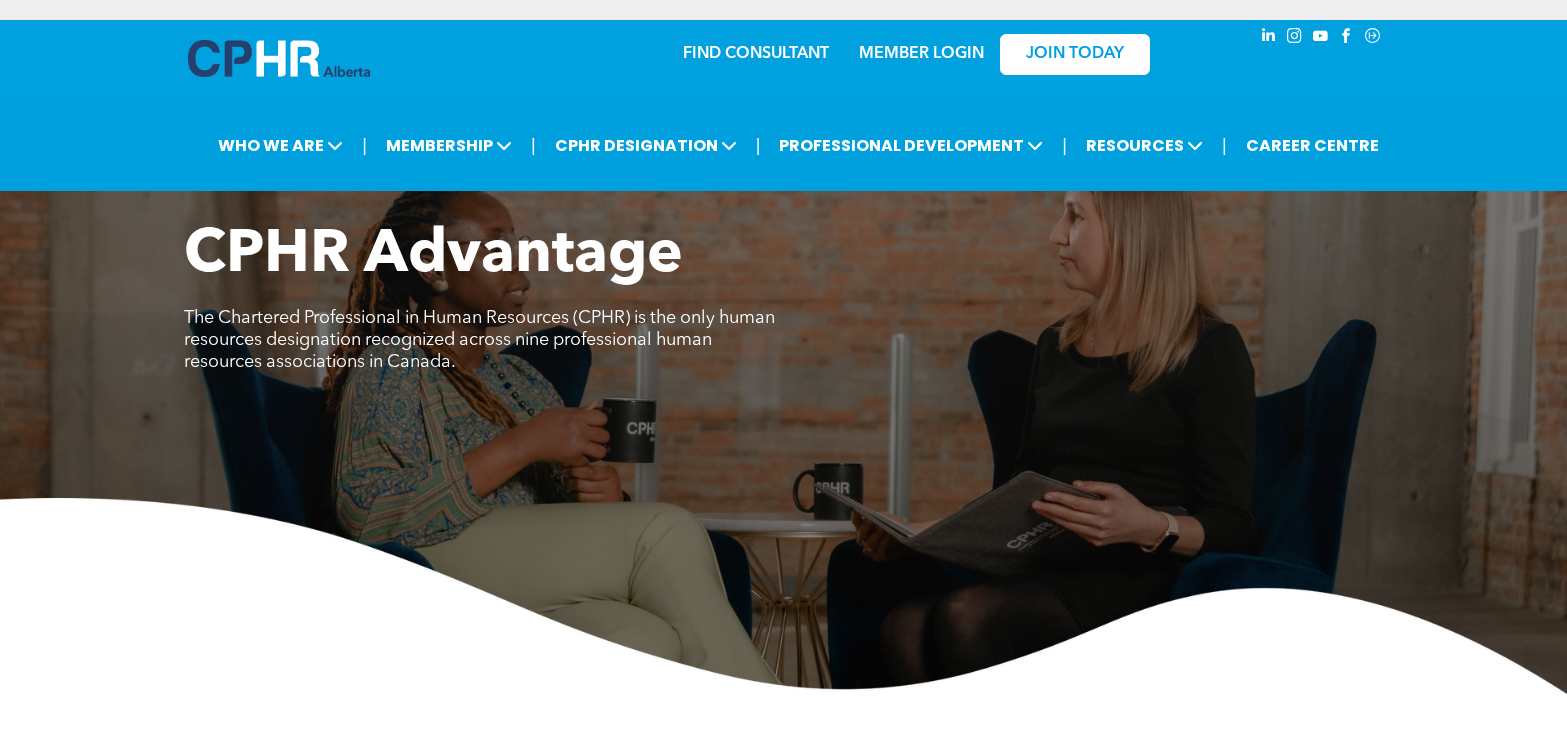 click on "FIND CONSULTANT
MEMBER LOGIN
JOIN TODAY" at bounding box center (784, 62) 